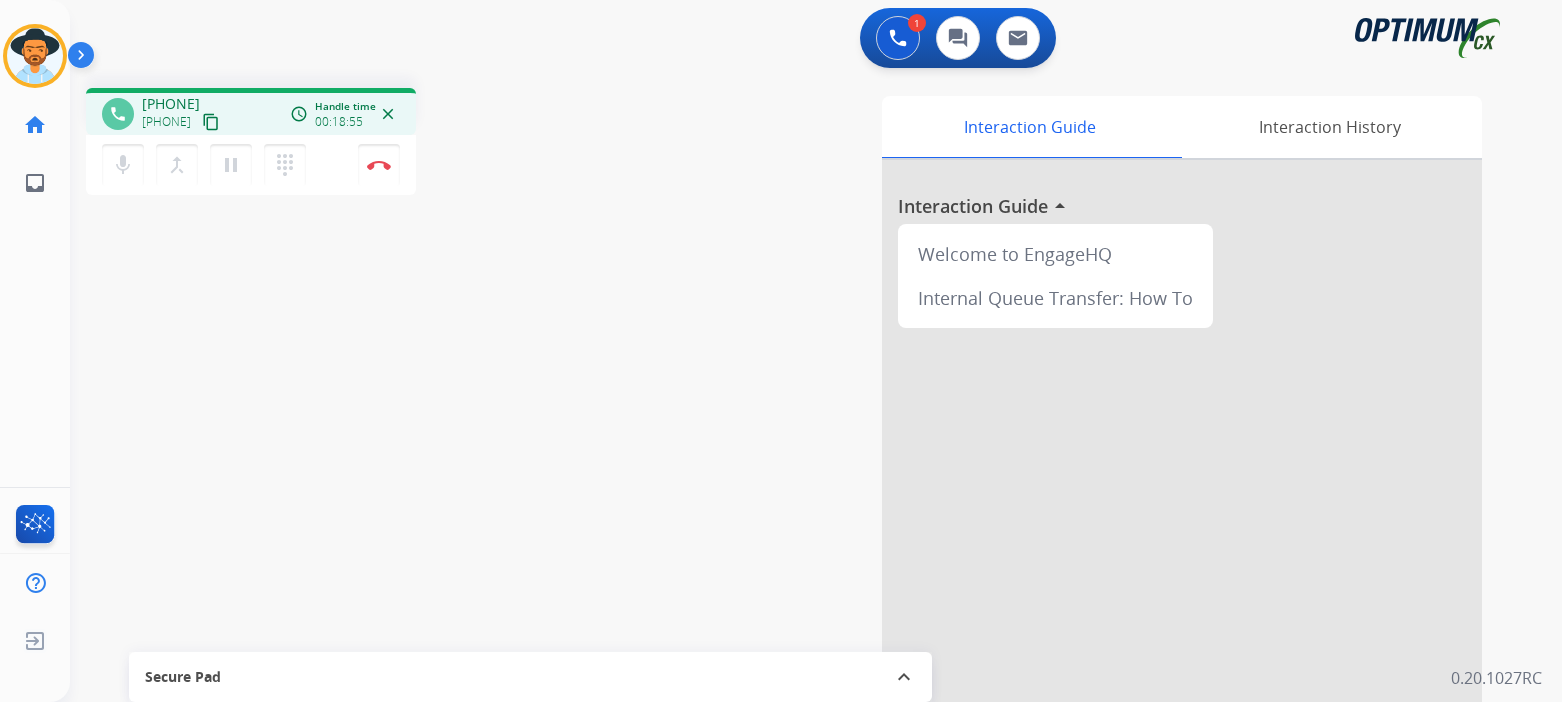 scroll, scrollTop: 0, scrollLeft: 0, axis: both 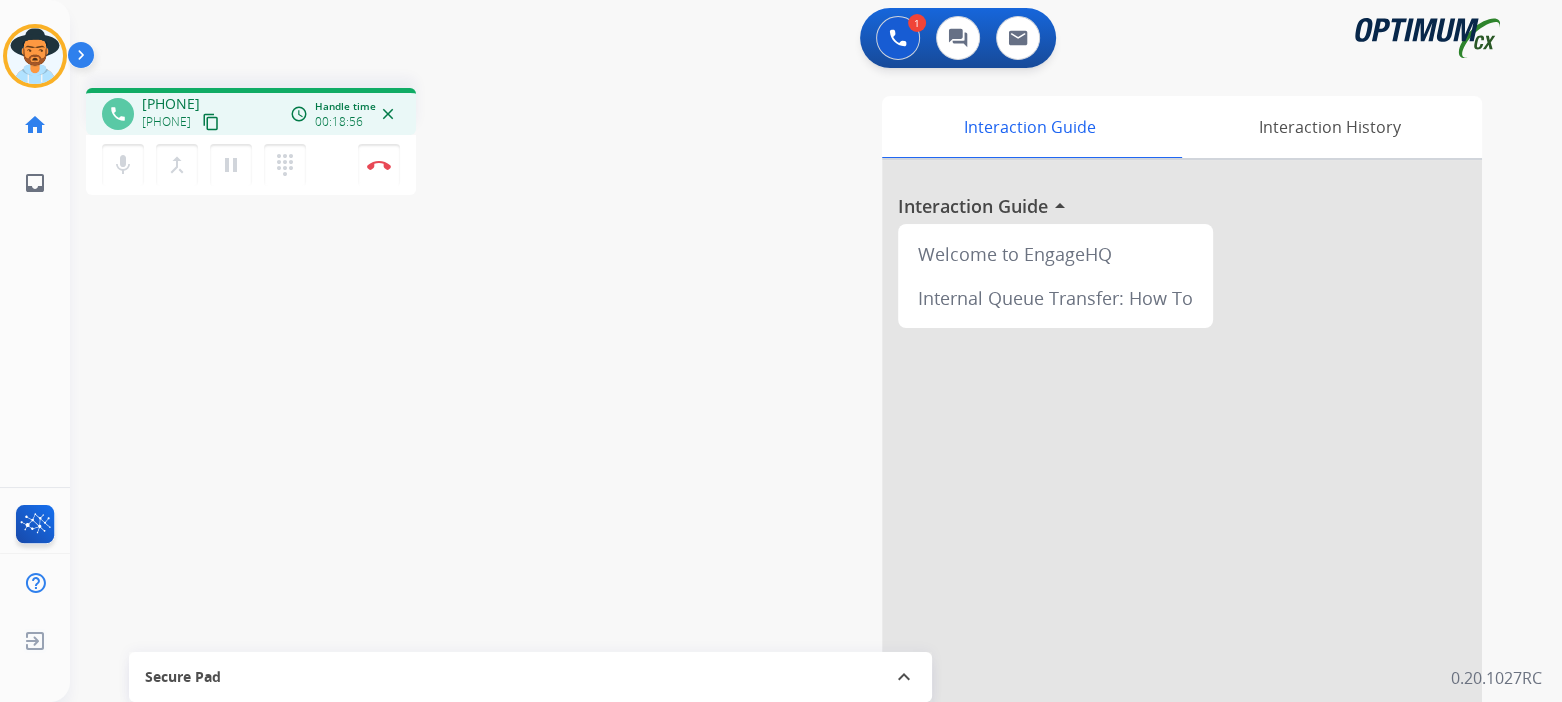 drag, startPoint x: 379, startPoint y: 164, endPoint x: 643, endPoint y: 230, distance: 272.12497 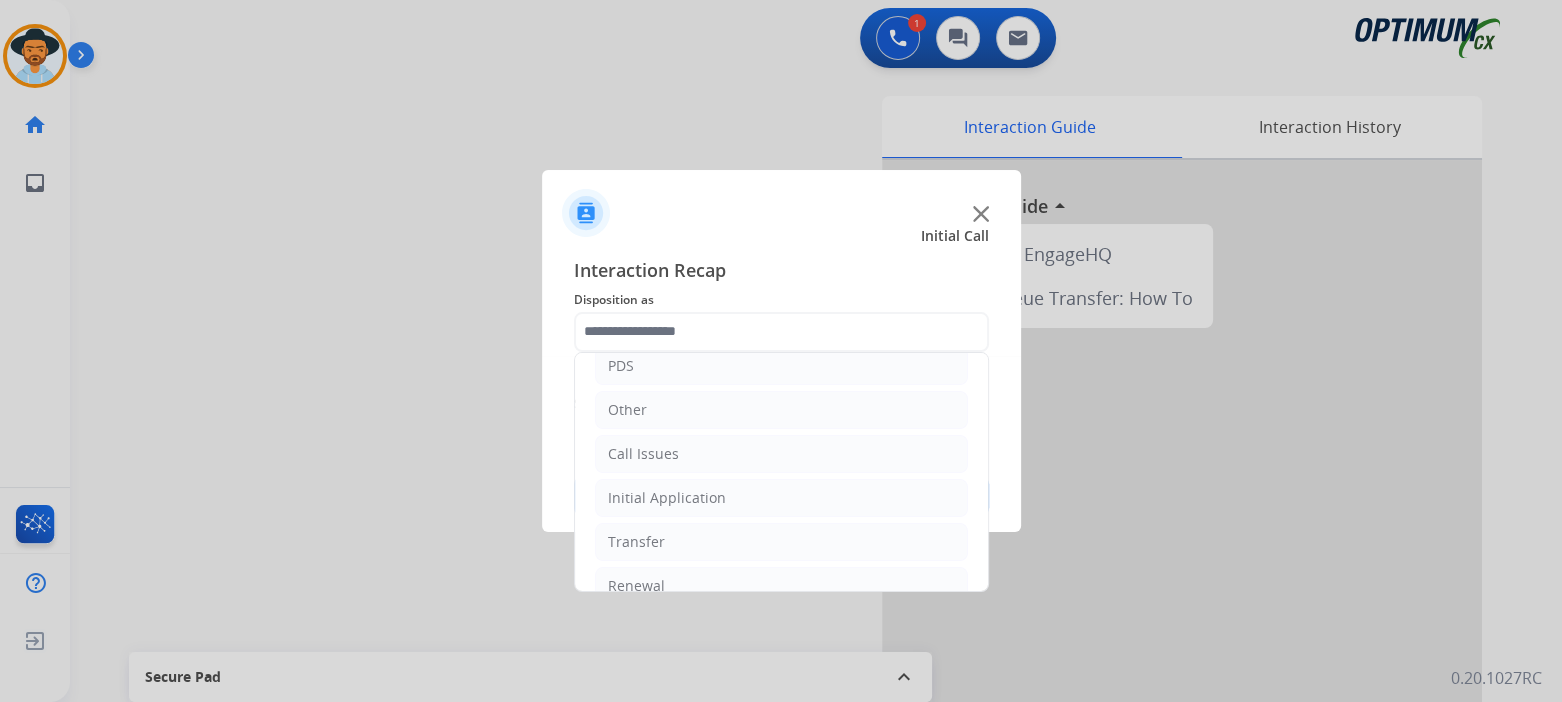 scroll, scrollTop: 132, scrollLeft: 0, axis: vertical 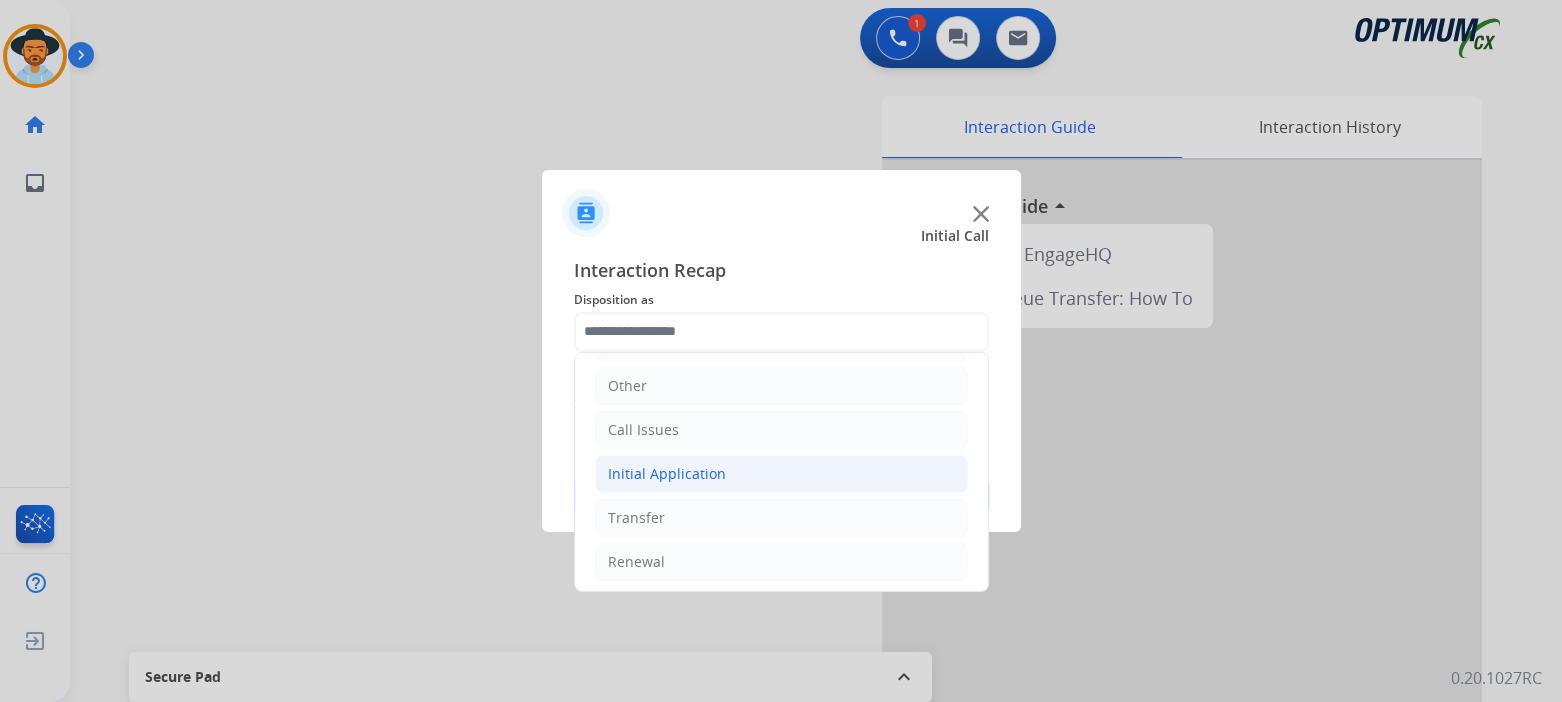 click on "Initial Application" 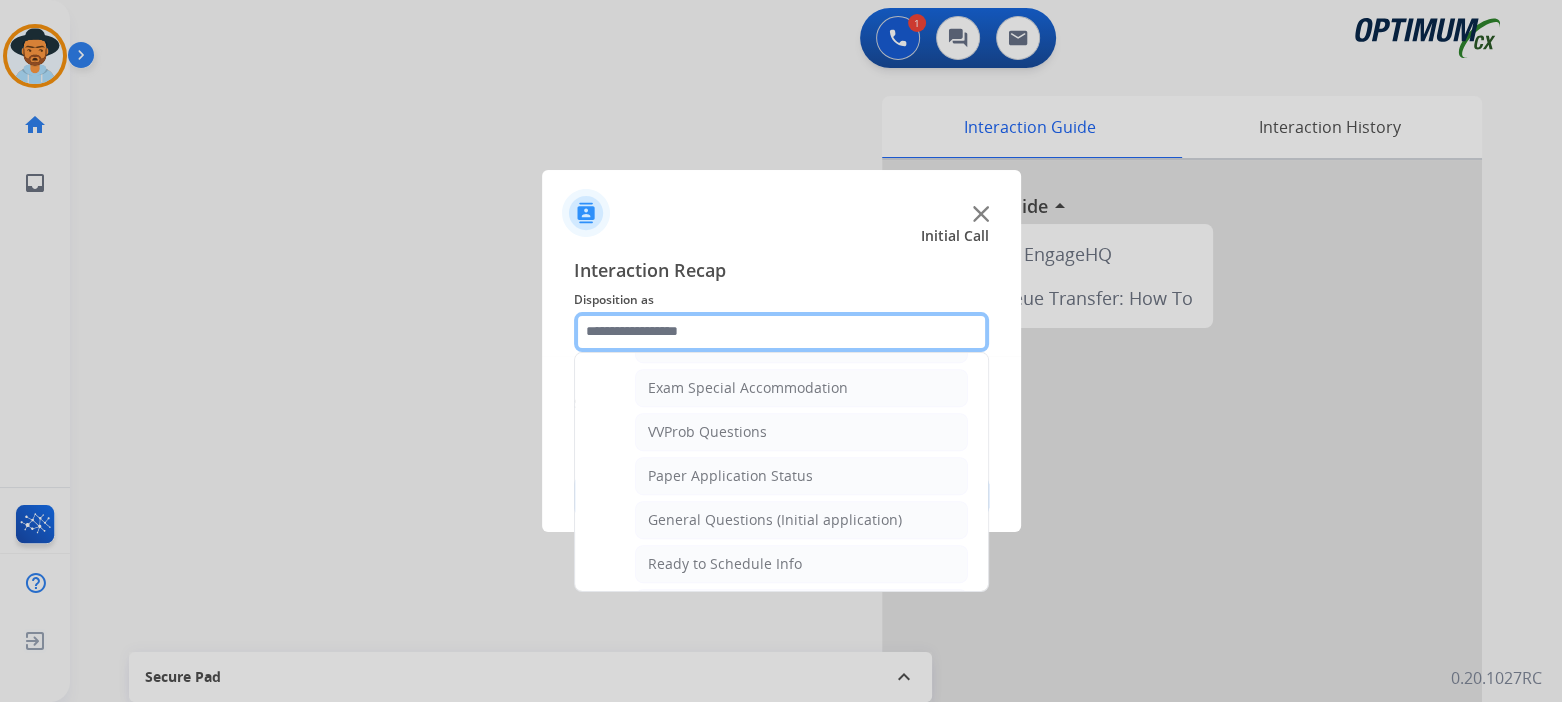 scroll, scrollTop: 1031, scrollLeft: 0, axis: vertical 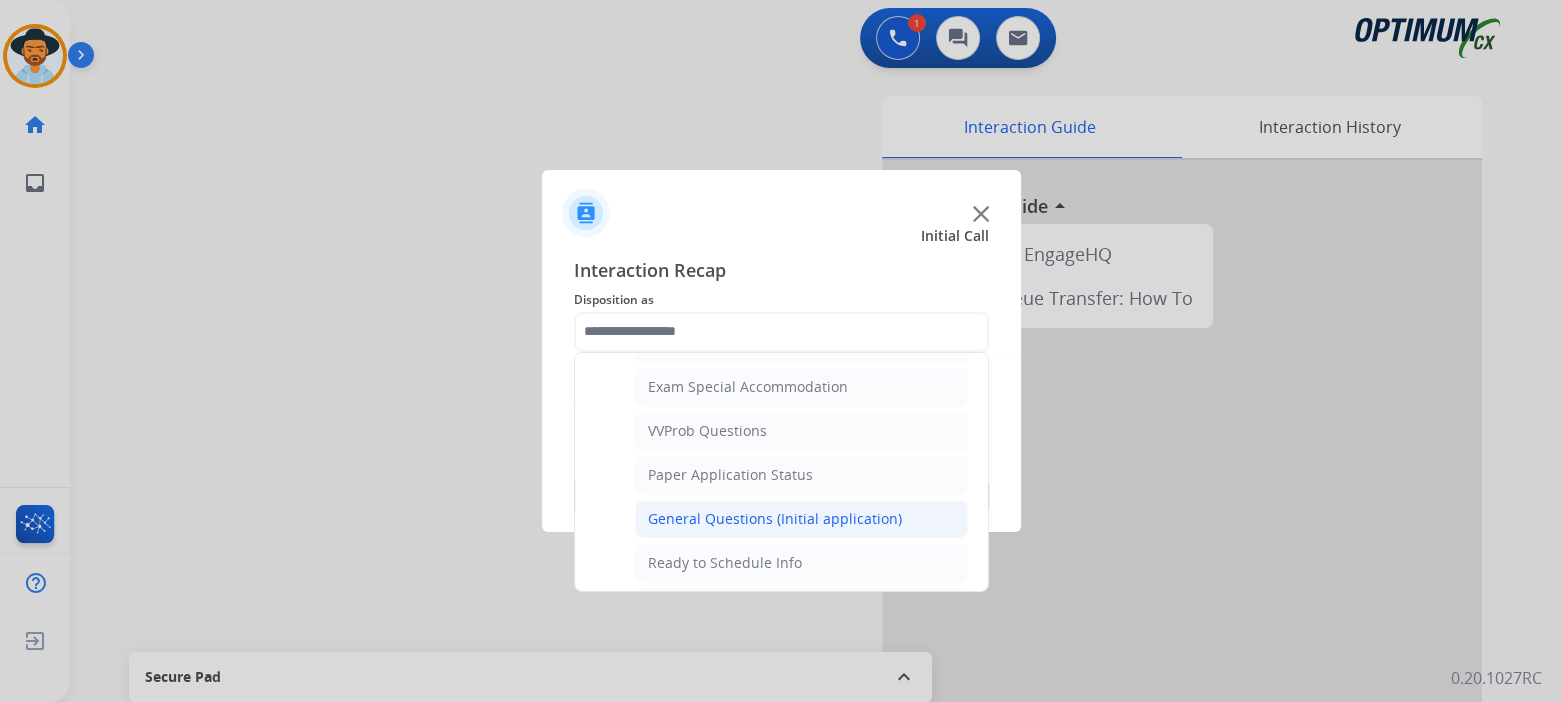 click on "General Questions (Initial application)" 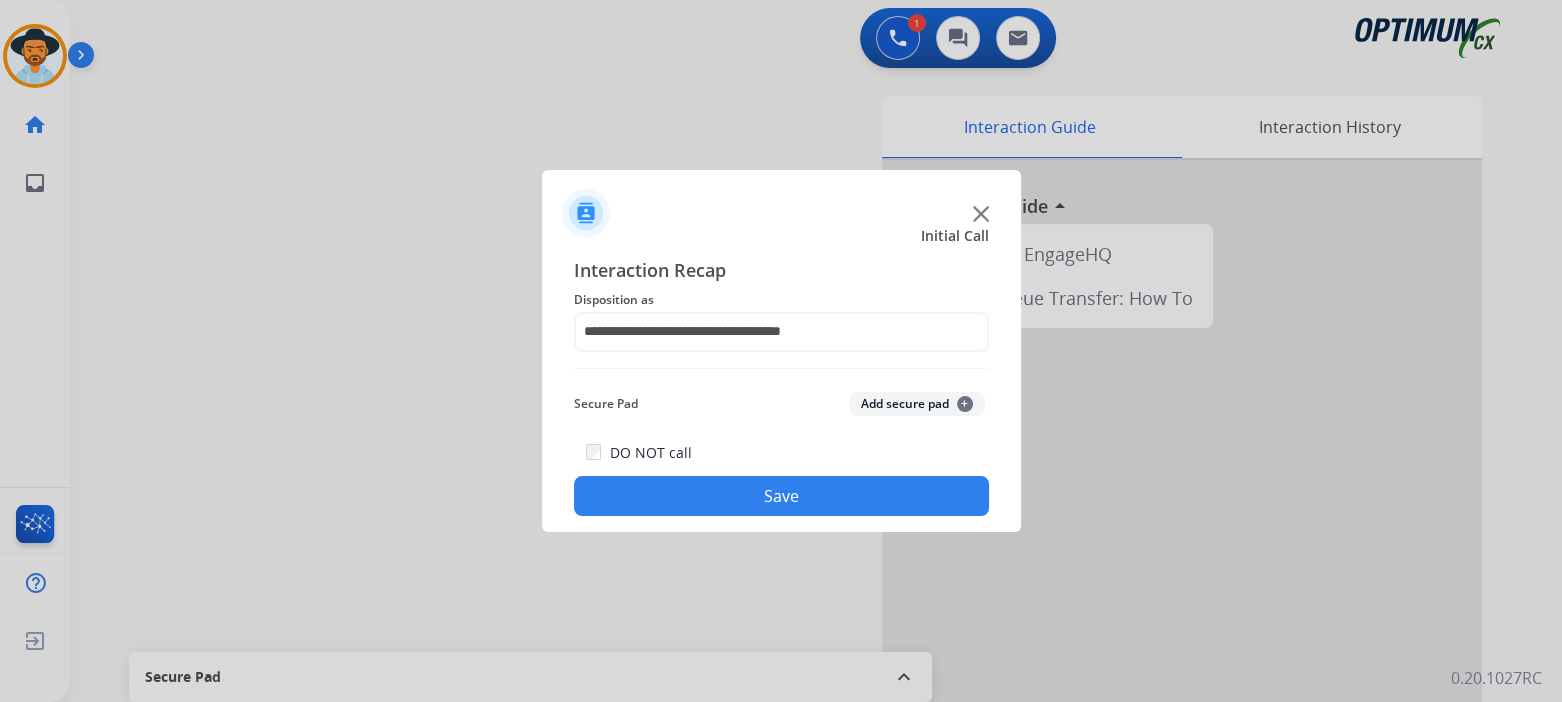 click on "Save" 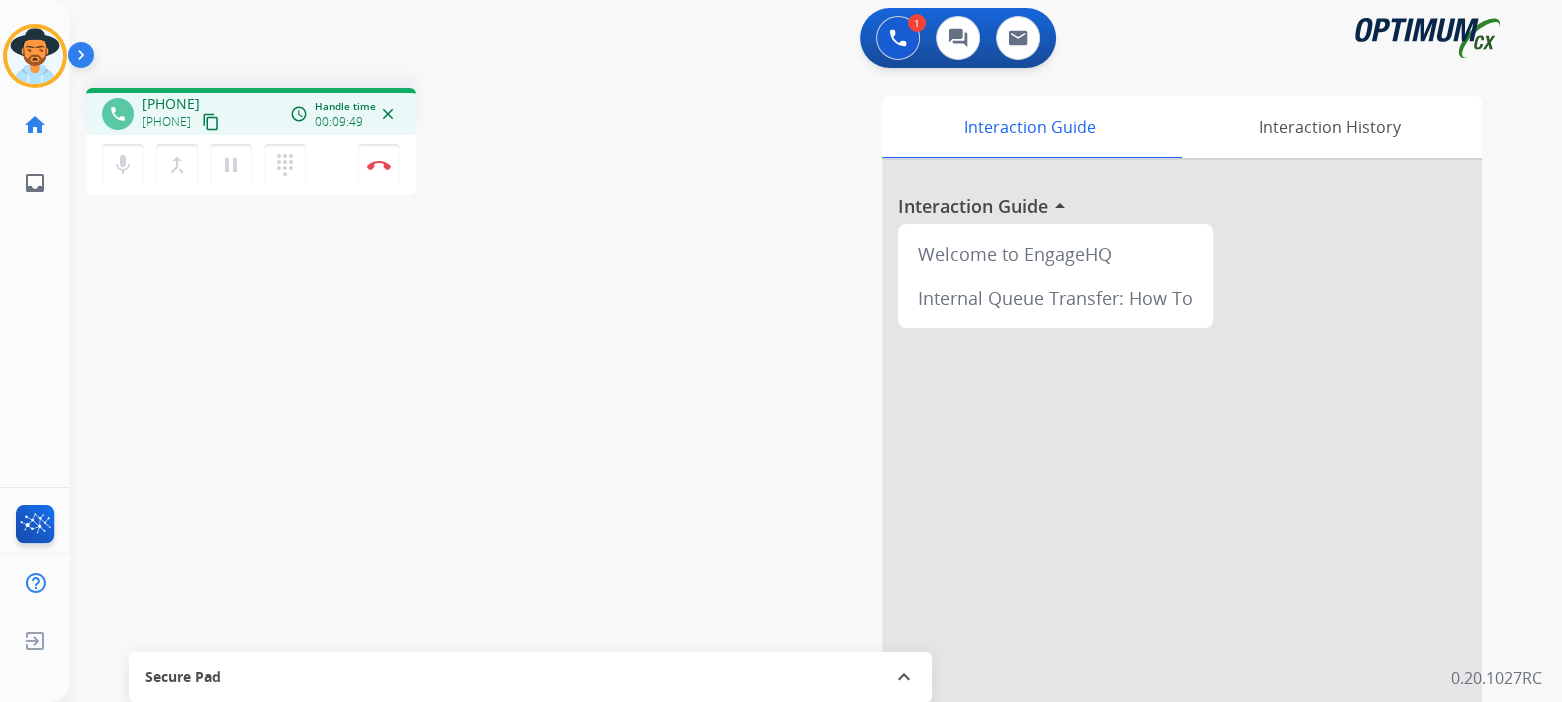 drag, startPoint x: 375, startPoint y: 163, endPoint x: 669, endPoint y: 239, distance: 303.66428 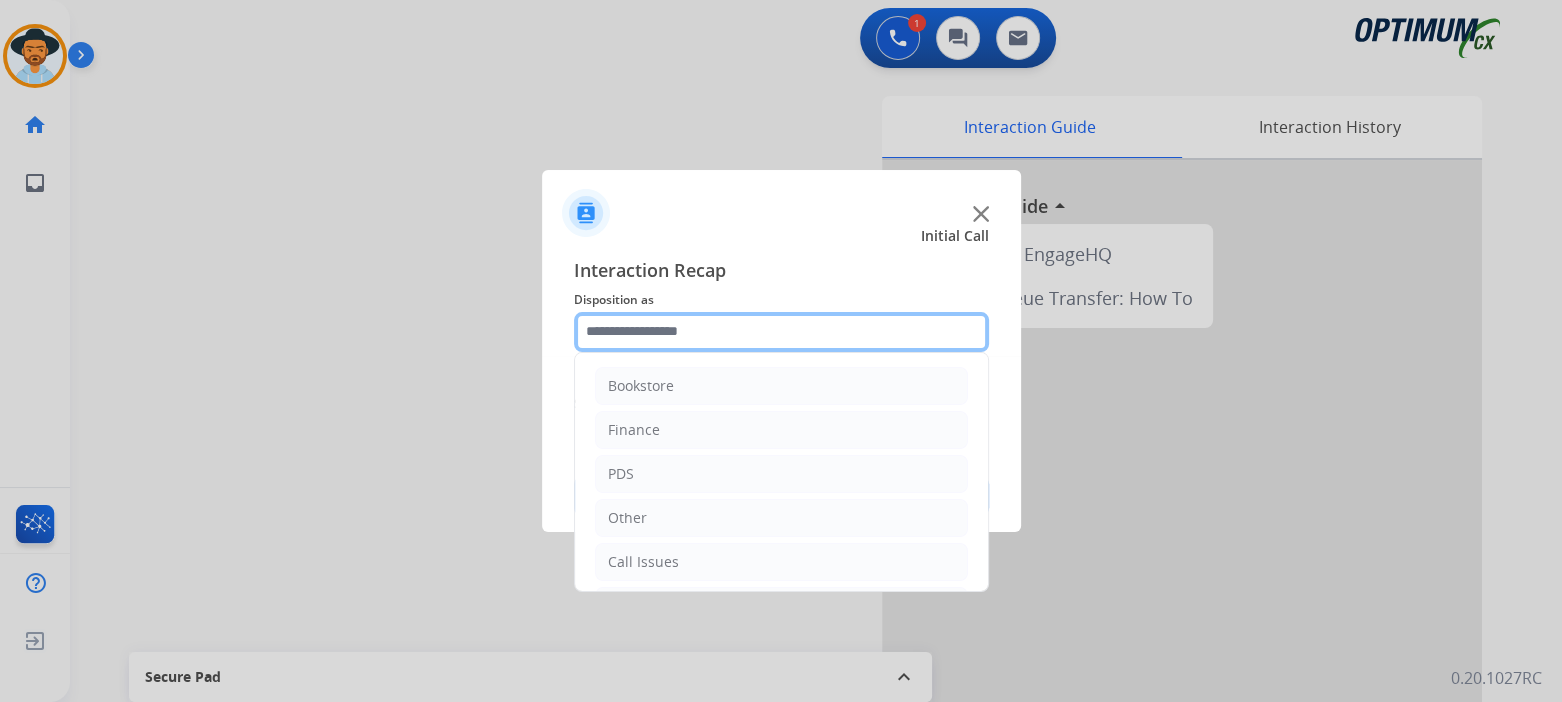 click 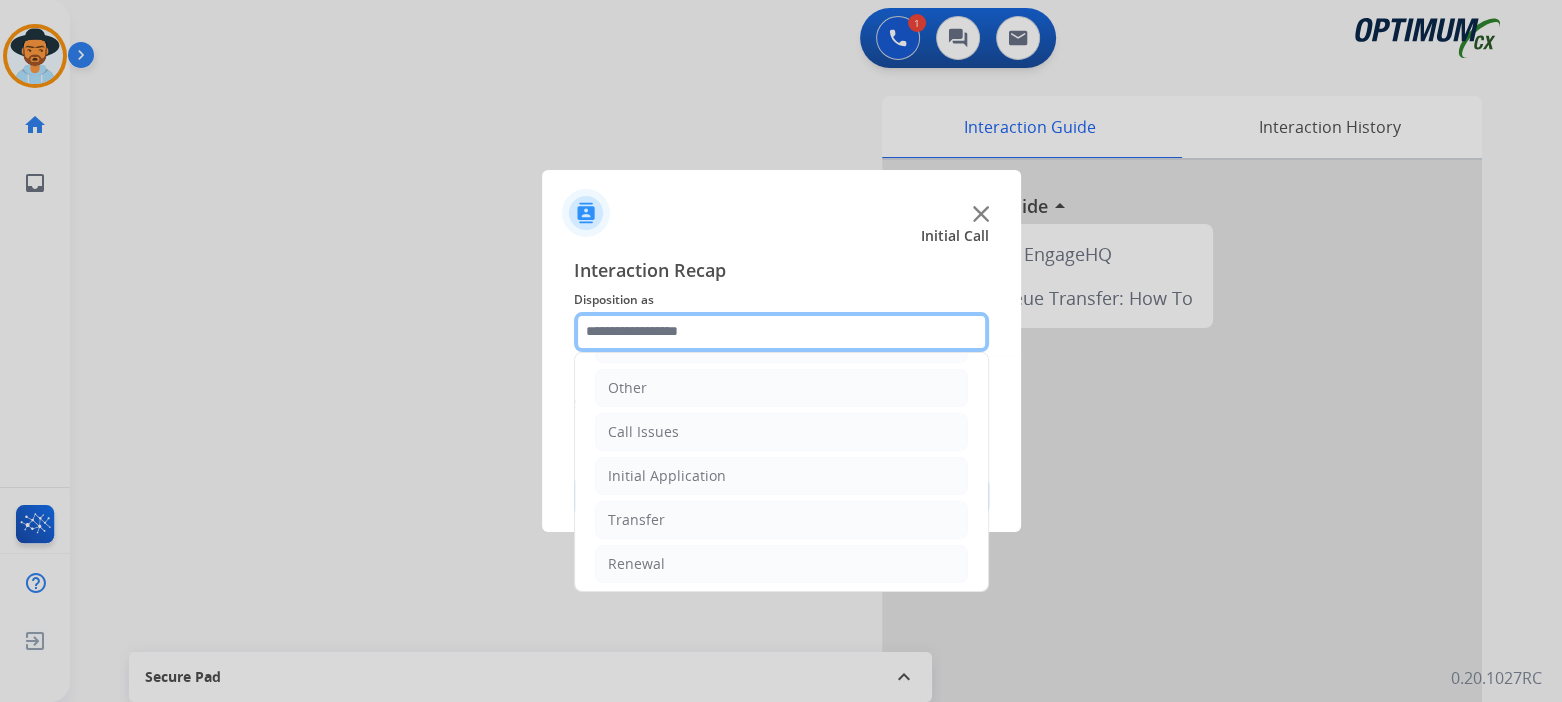 scroll, scrollTop: 132, scrollLeft: 0, axis: vertical 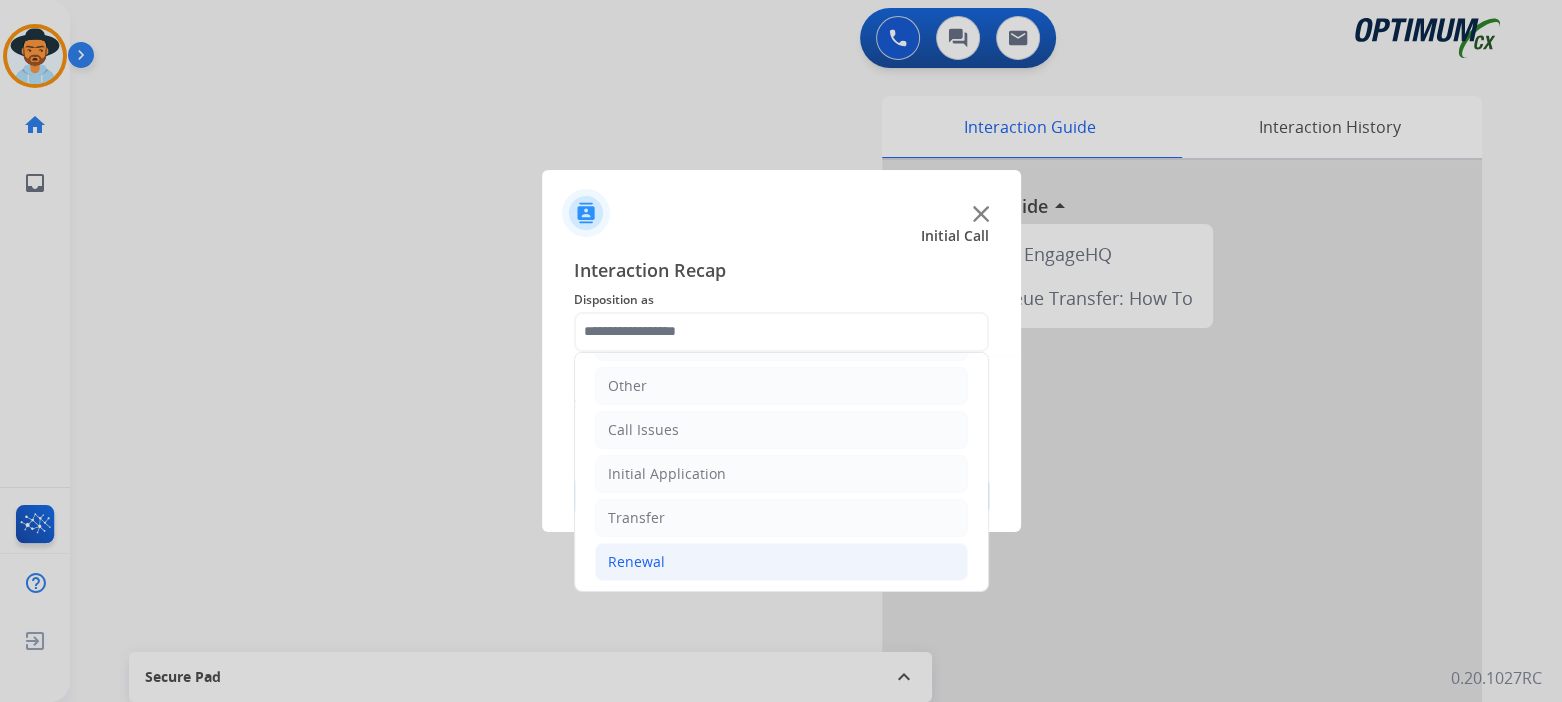 click on "Renewal" 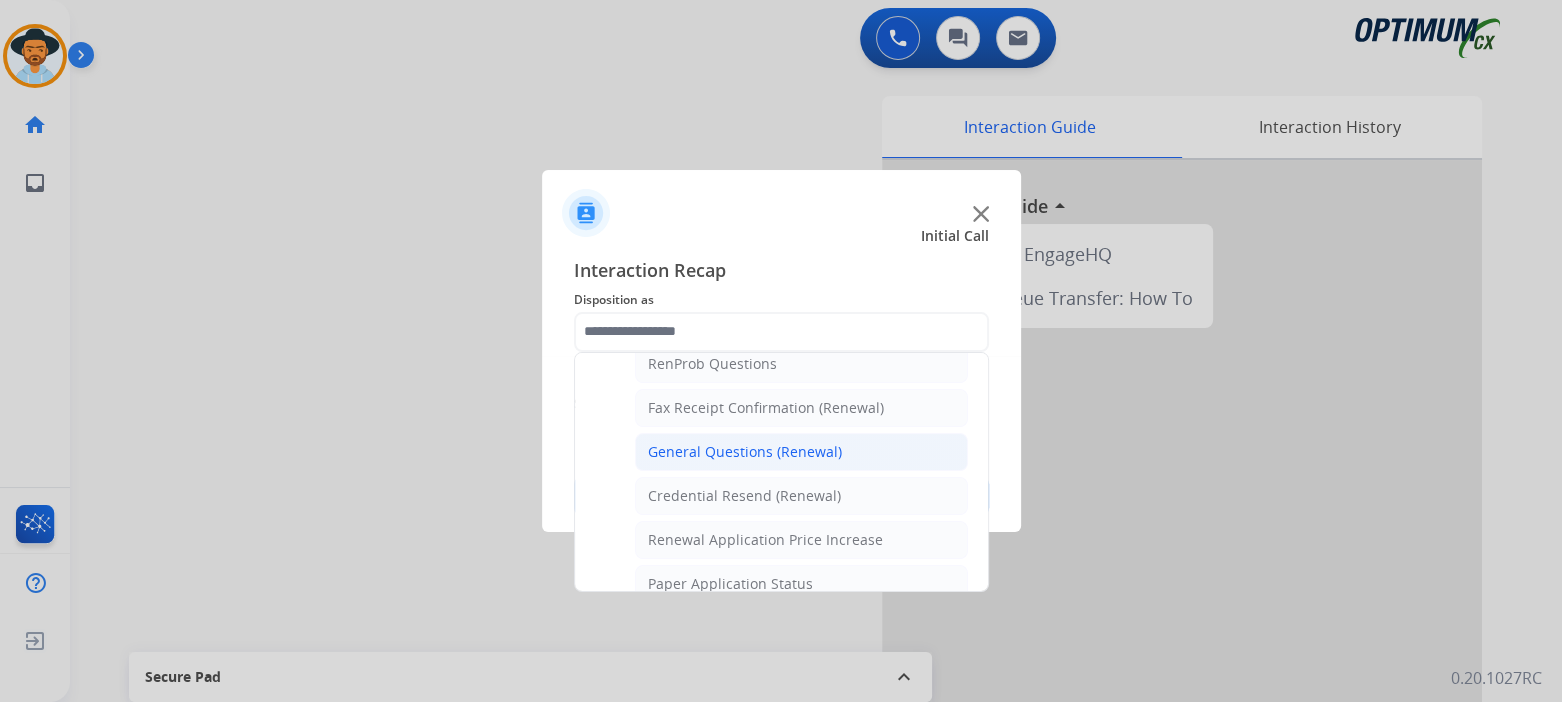 scroll, scrollTop: 527, scrollLeft: 0, axis: vertical 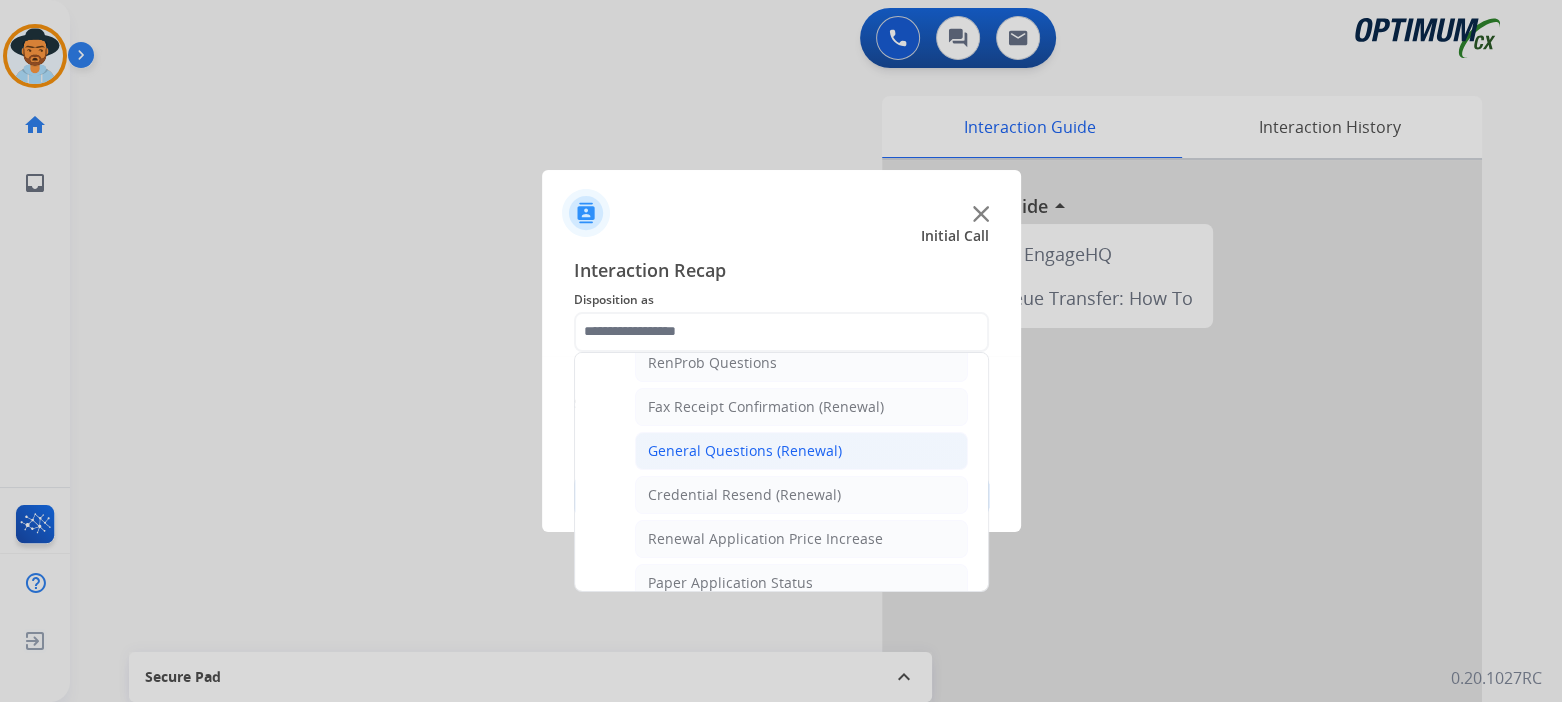 click on "General Questions (Renewal)" 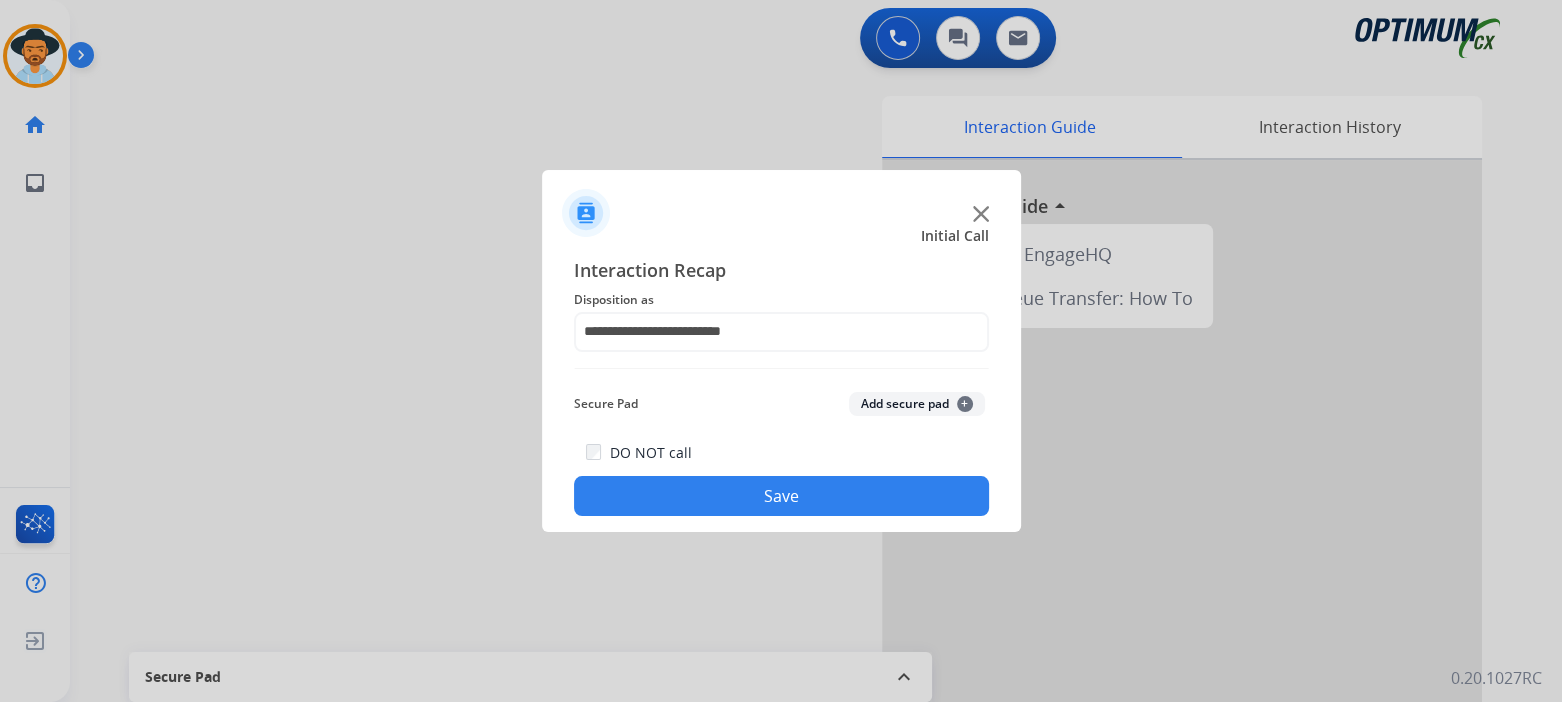 click on "Save" 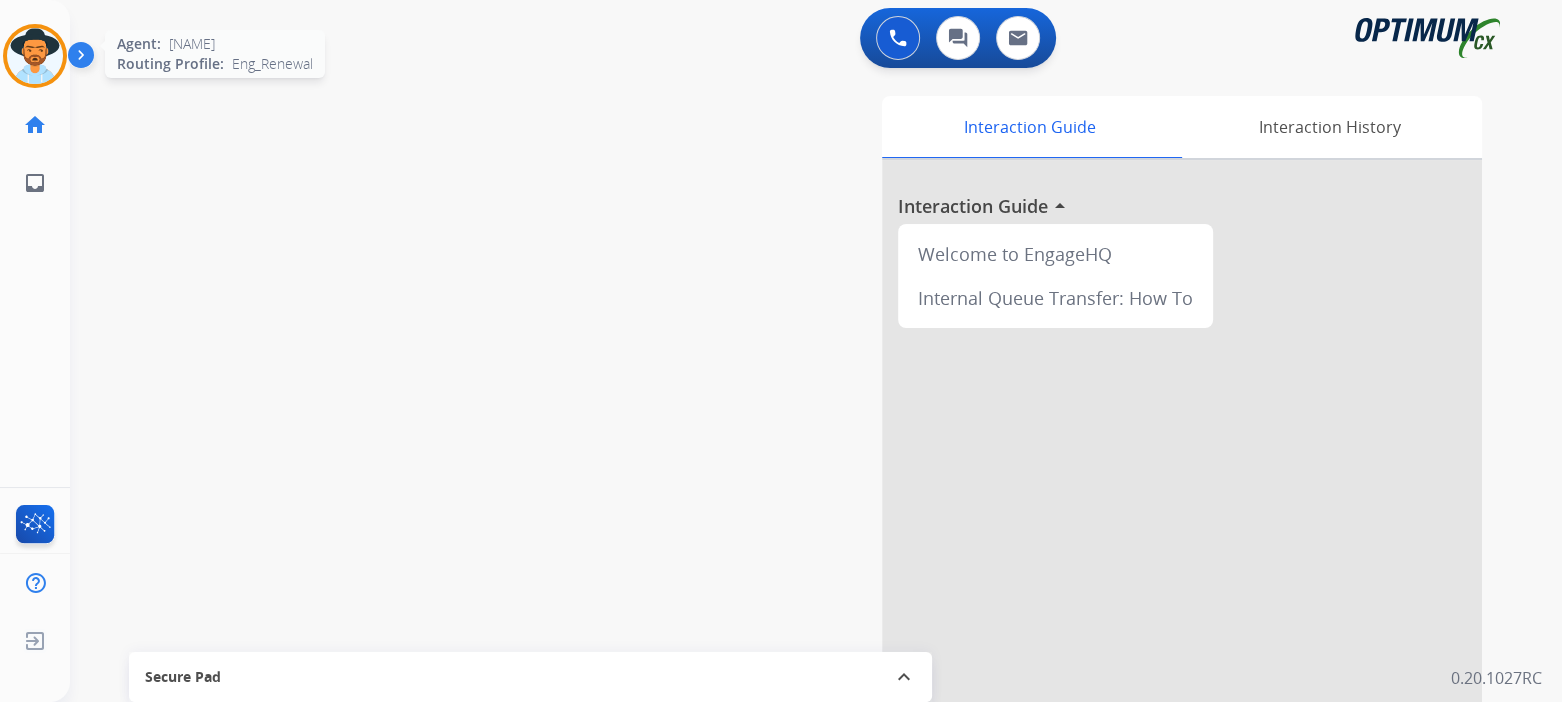drag, startPoint x: 21, startPoint y: 34, endPoint x: 61, endPoint y: 49, distance: 42.72002 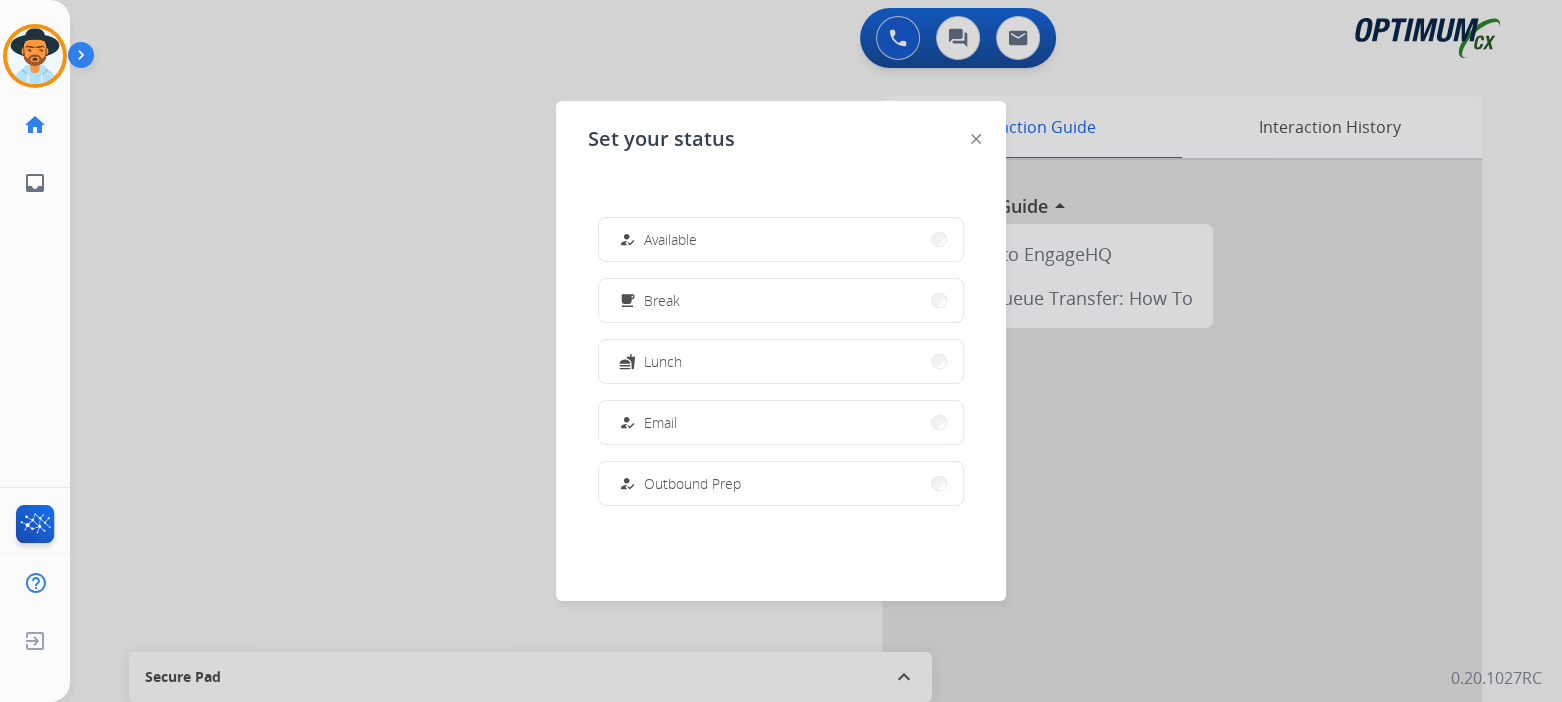 drag, startPoint x: 653, startPoint y: 298, endPoint x: 746, endPoint y: 326, distance: 97.123634 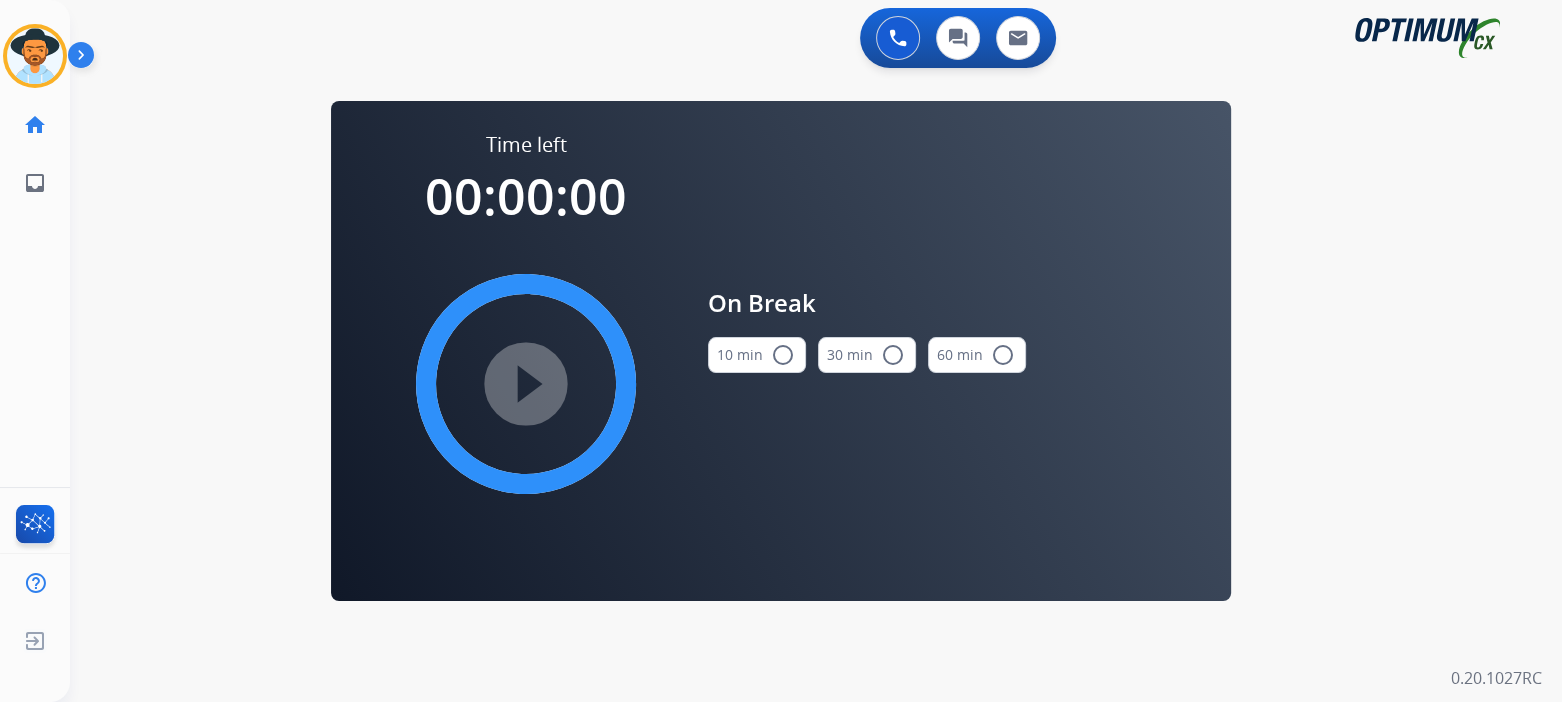 drag, startPoint x: 780, startPoint y: 352, endPoint x: 718, endPoint y: 354, distance: 62.03225 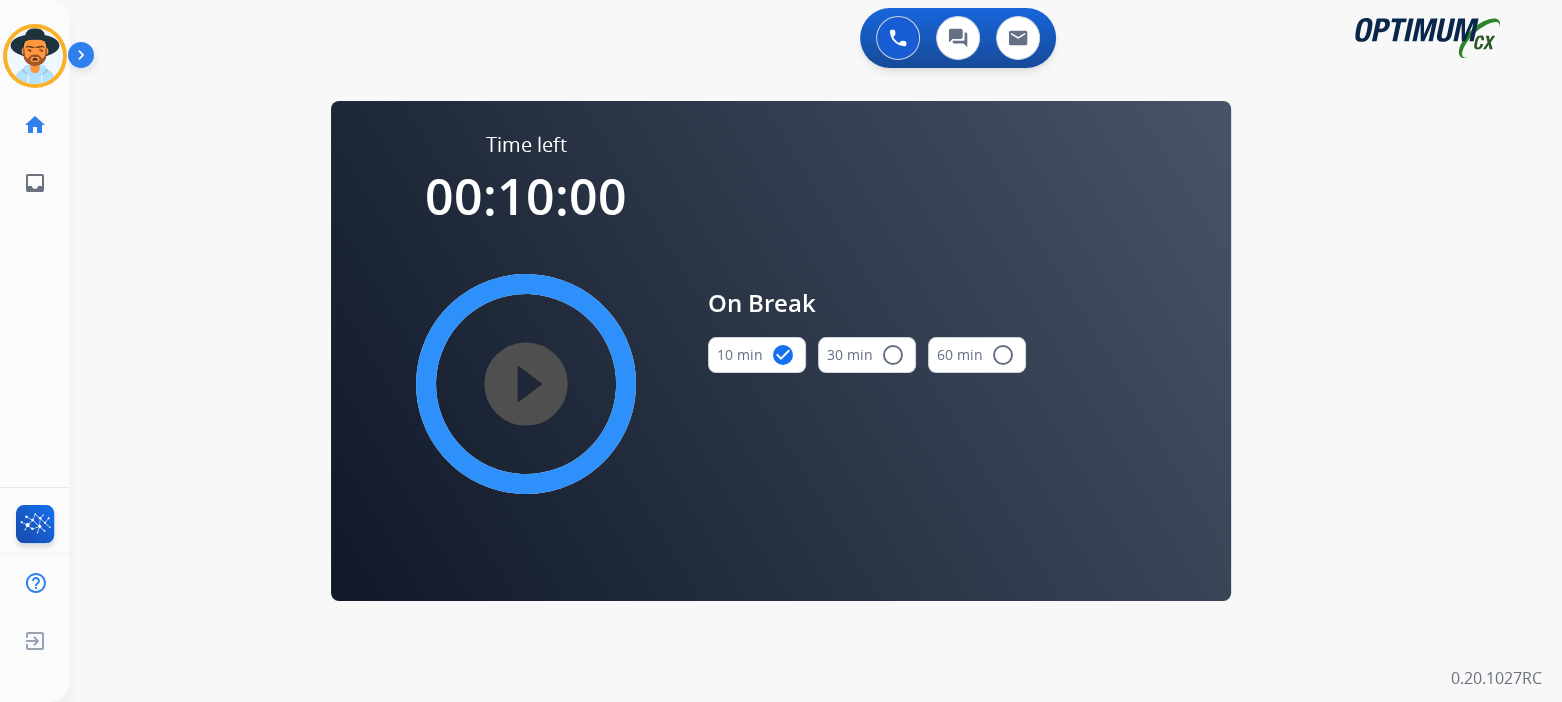 click on "play_circle_filled" at bounding box center (526, 384) 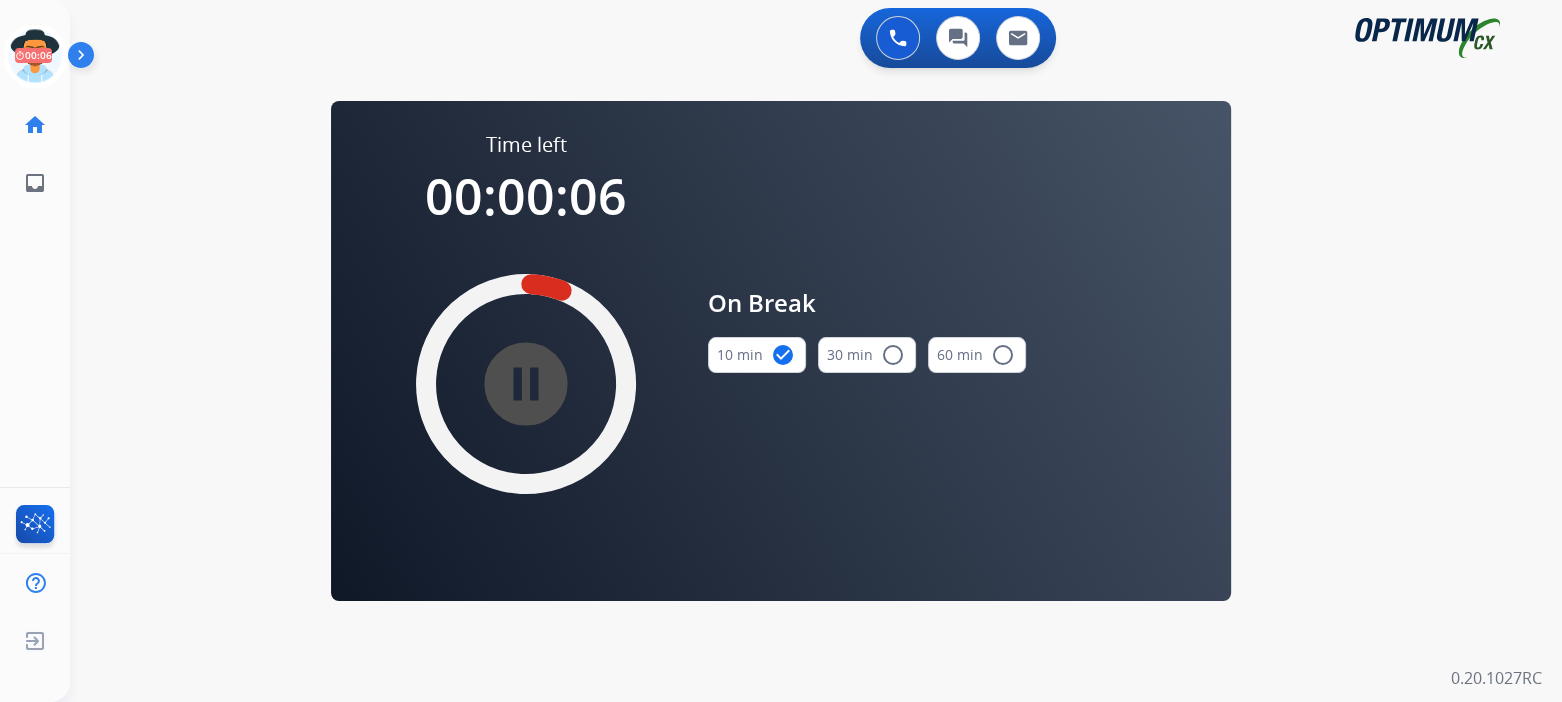 drag, startPoint x: 30, startPoint y: 68, endPoint x: 105, endPoint y: 65, distance: 75.059975 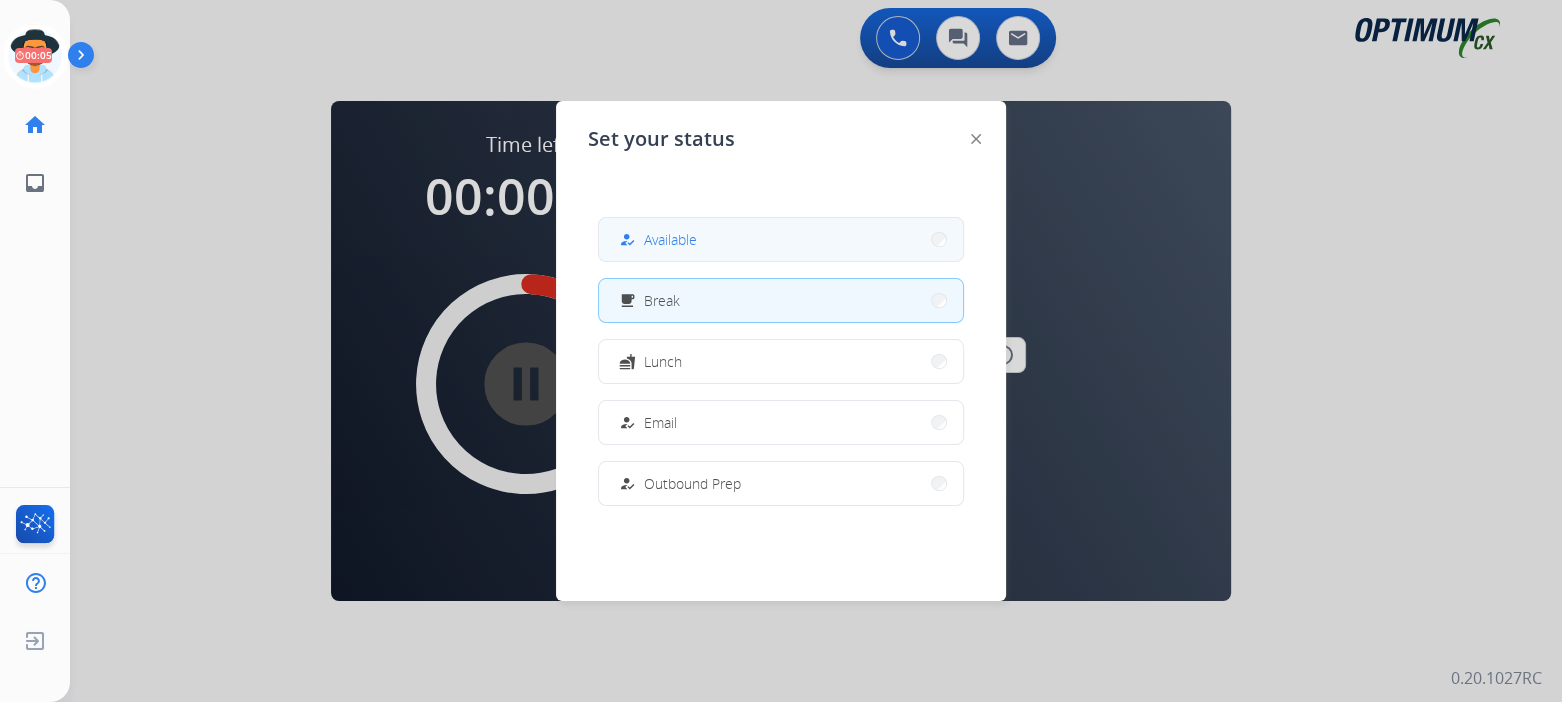 click on "how_to_reg" at bounding box center (627, 239) 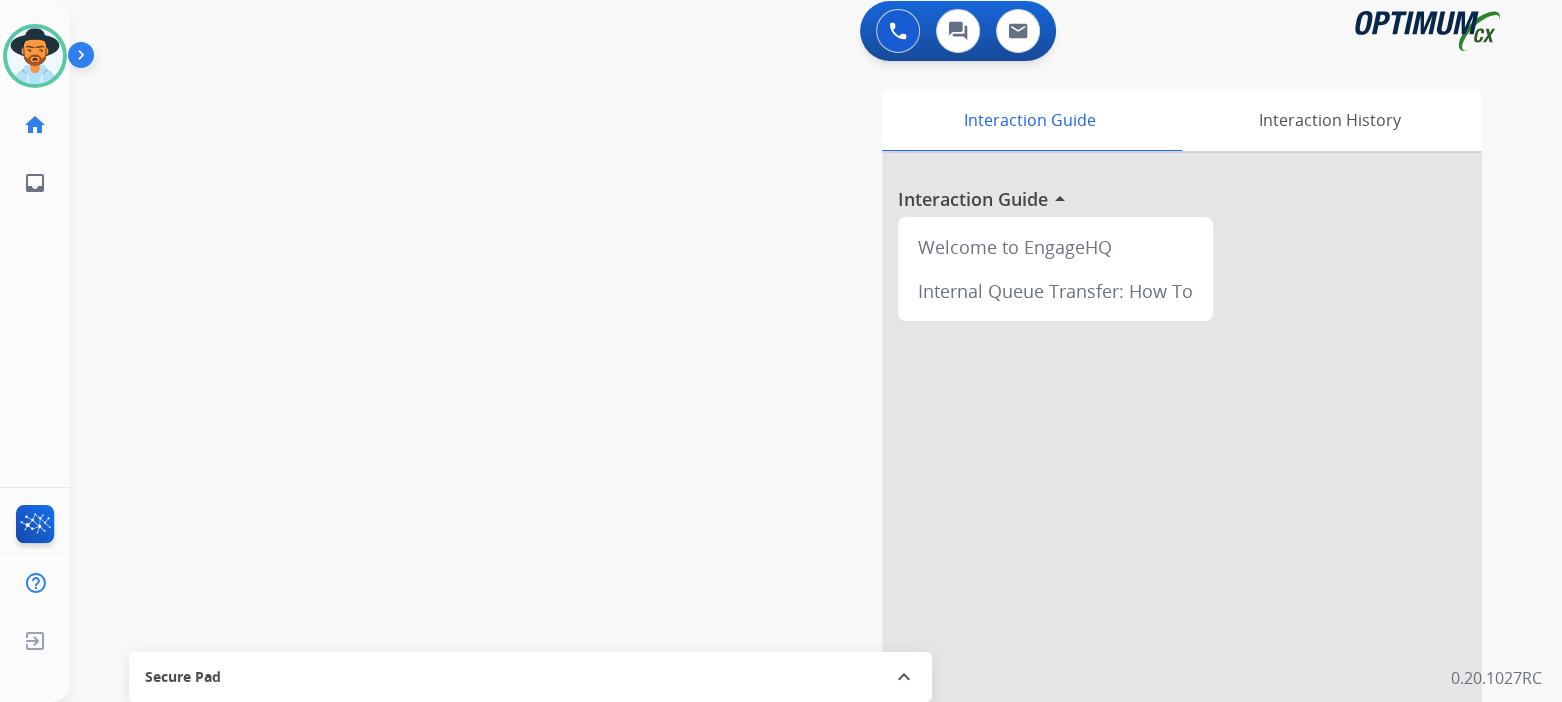 scroll, scrollTop: 8, scrollLeft: 0, axis: vertical 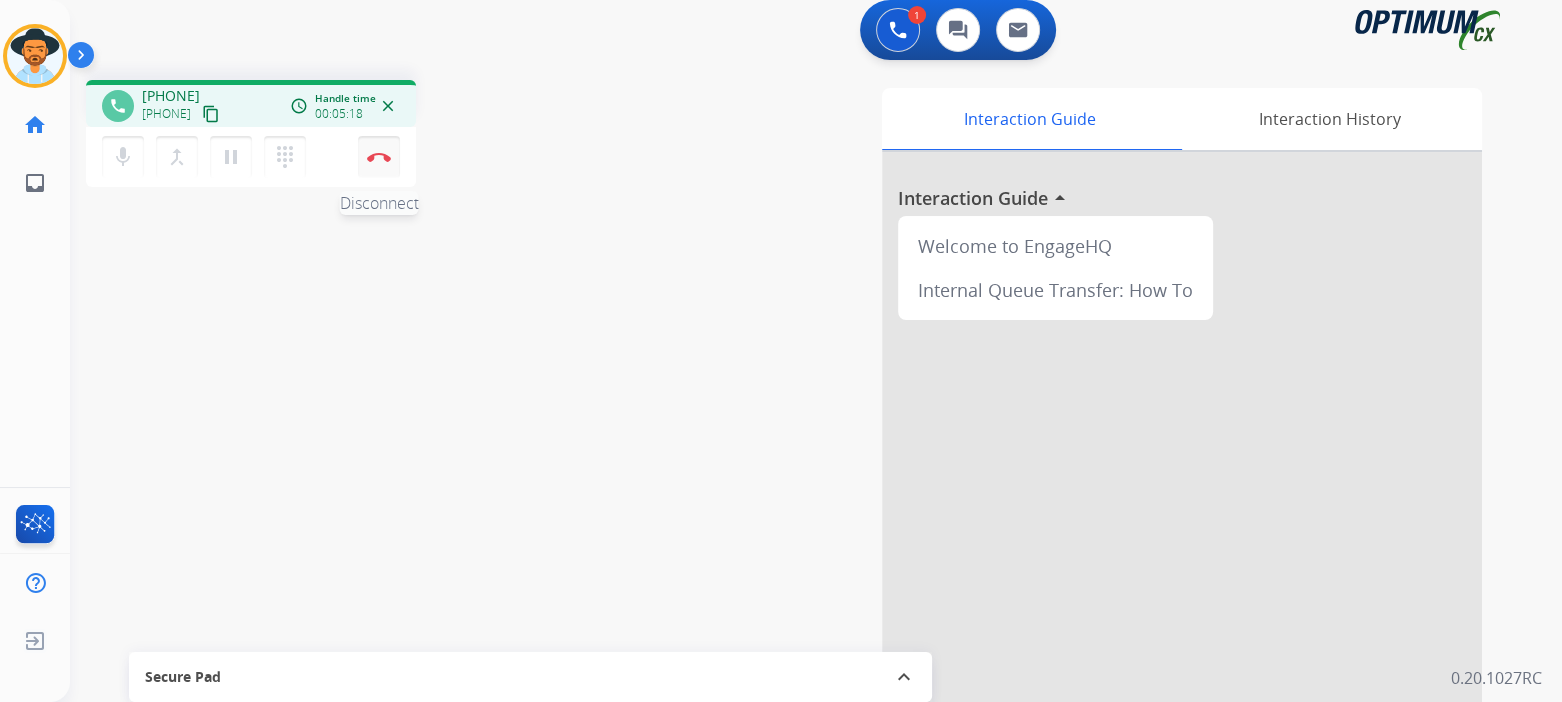 click at bounding box center (379, 157) 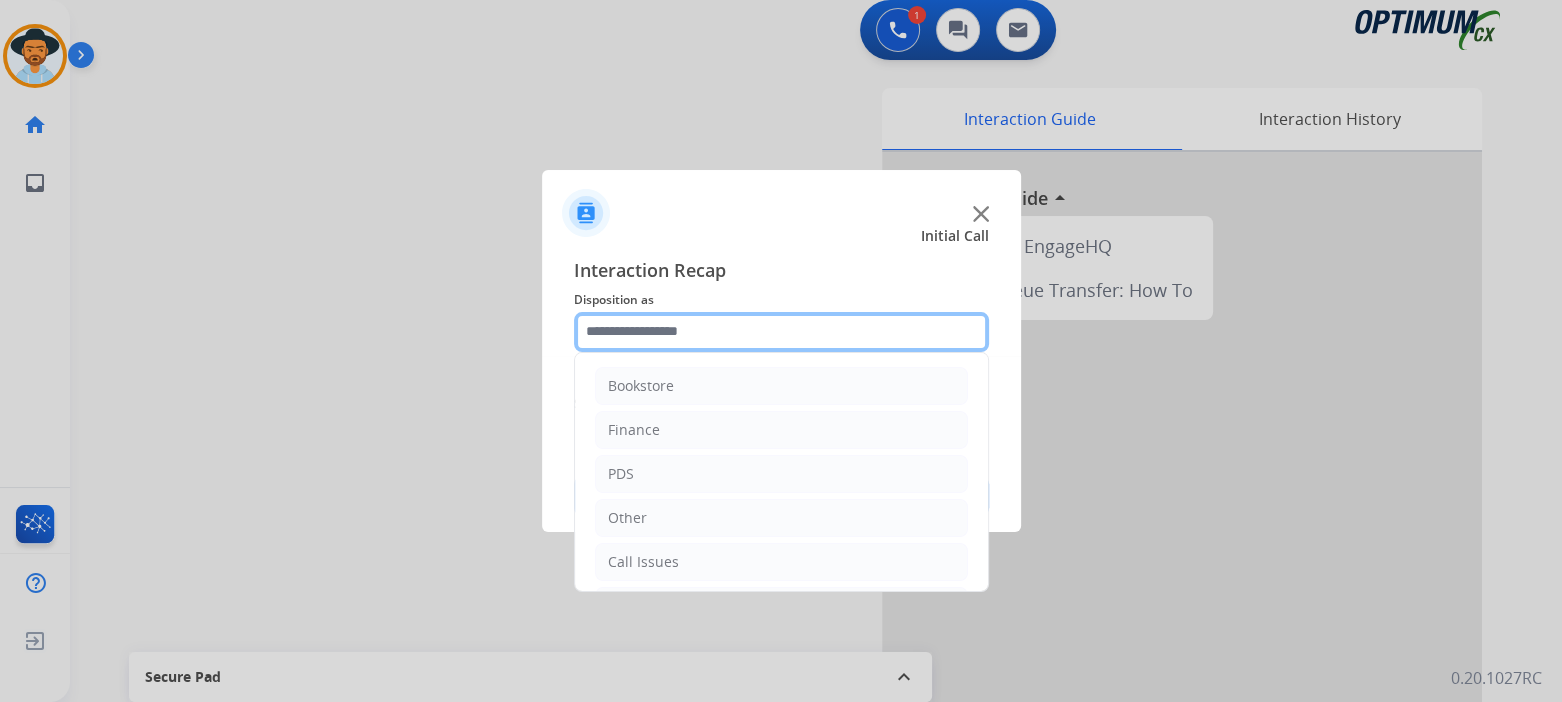 click 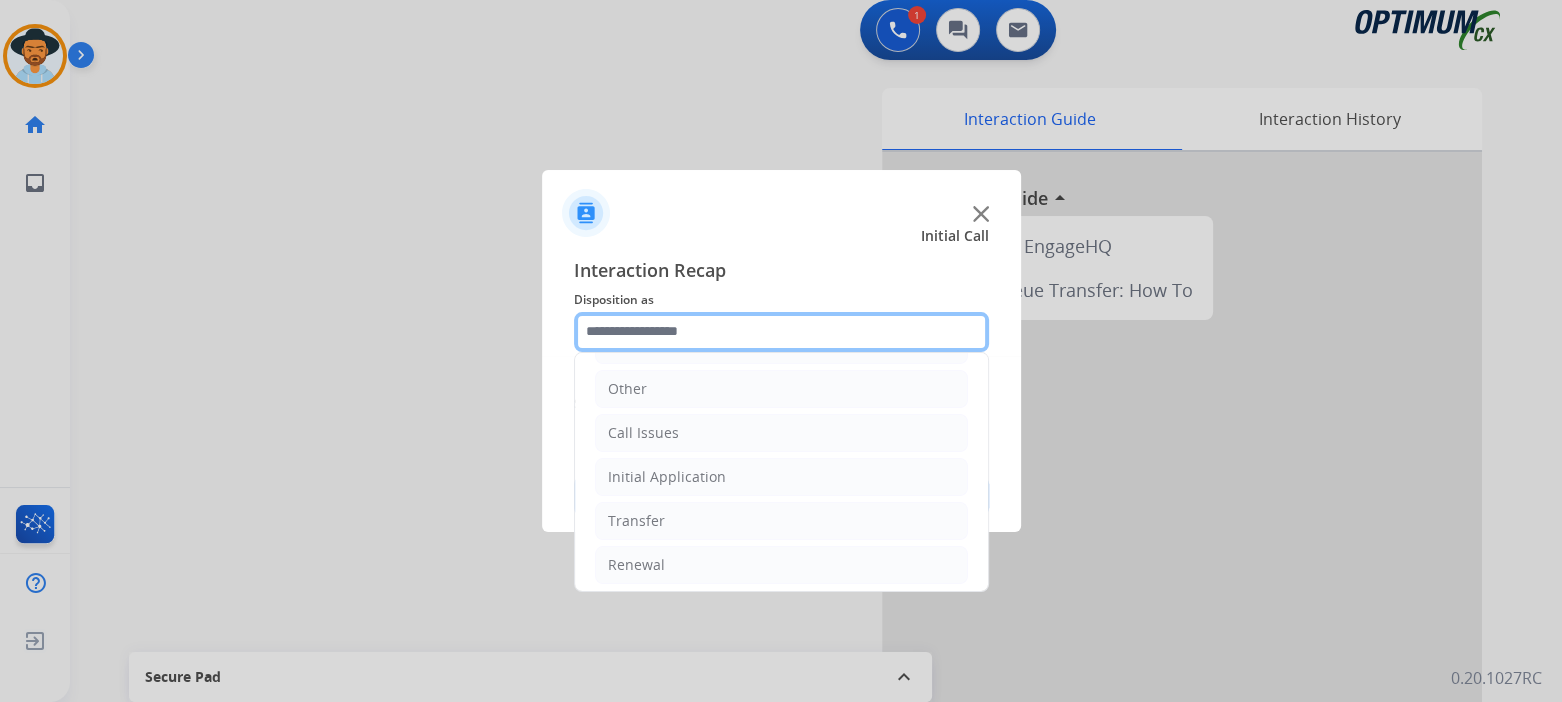 scroll, scrollTop: 132, scrollLeft: 0, axis: vertical 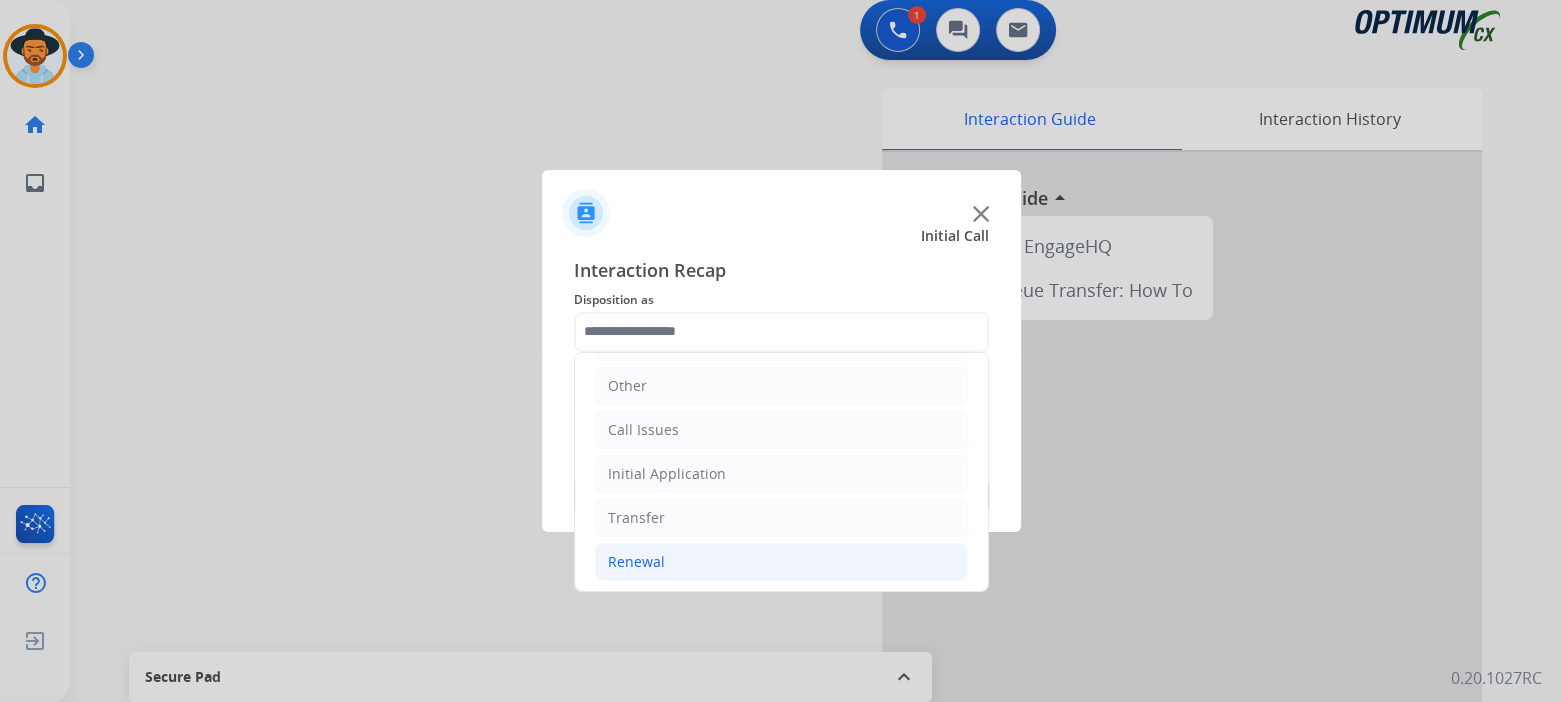 click on "Renewal" 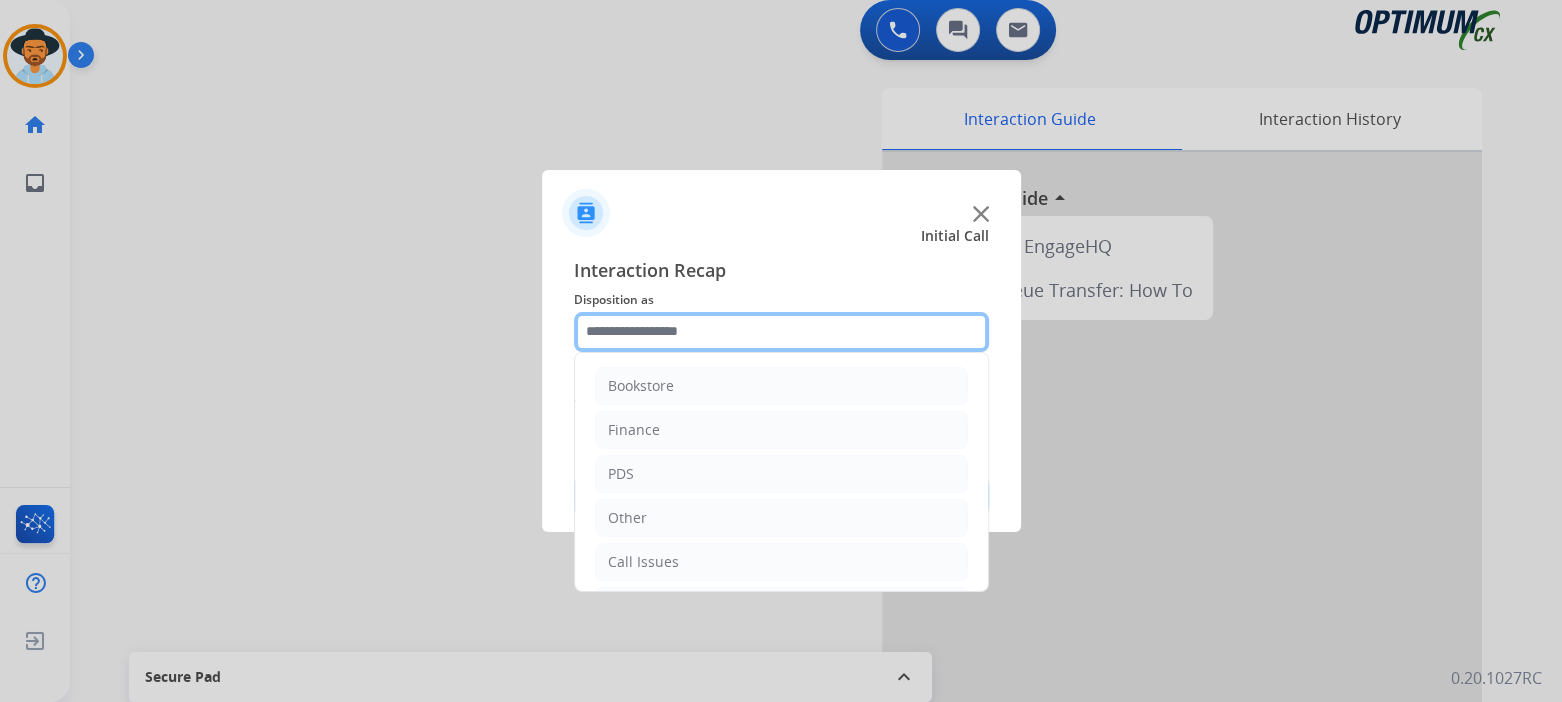 click 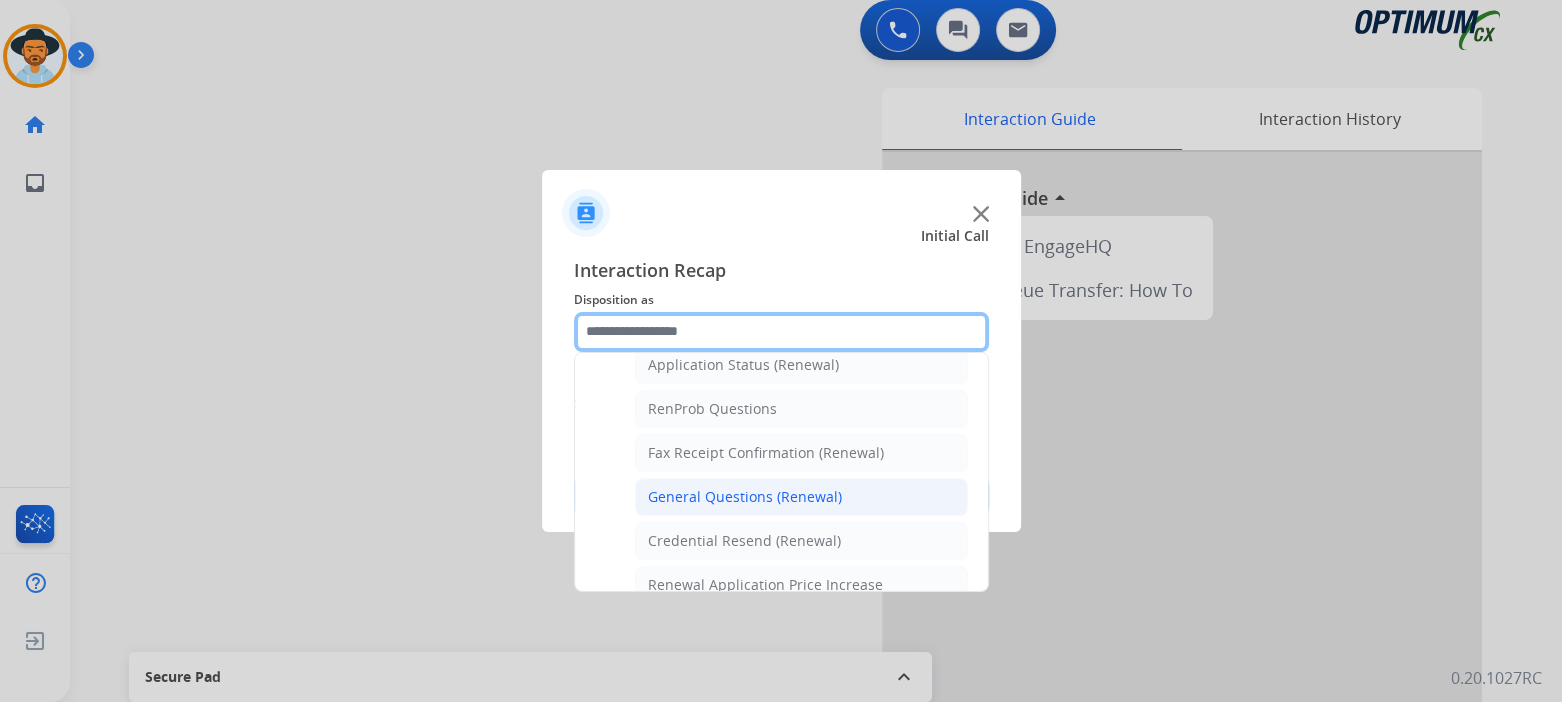 scroll, scrollTop: 487, scrollLeft: 0, axis: vertical 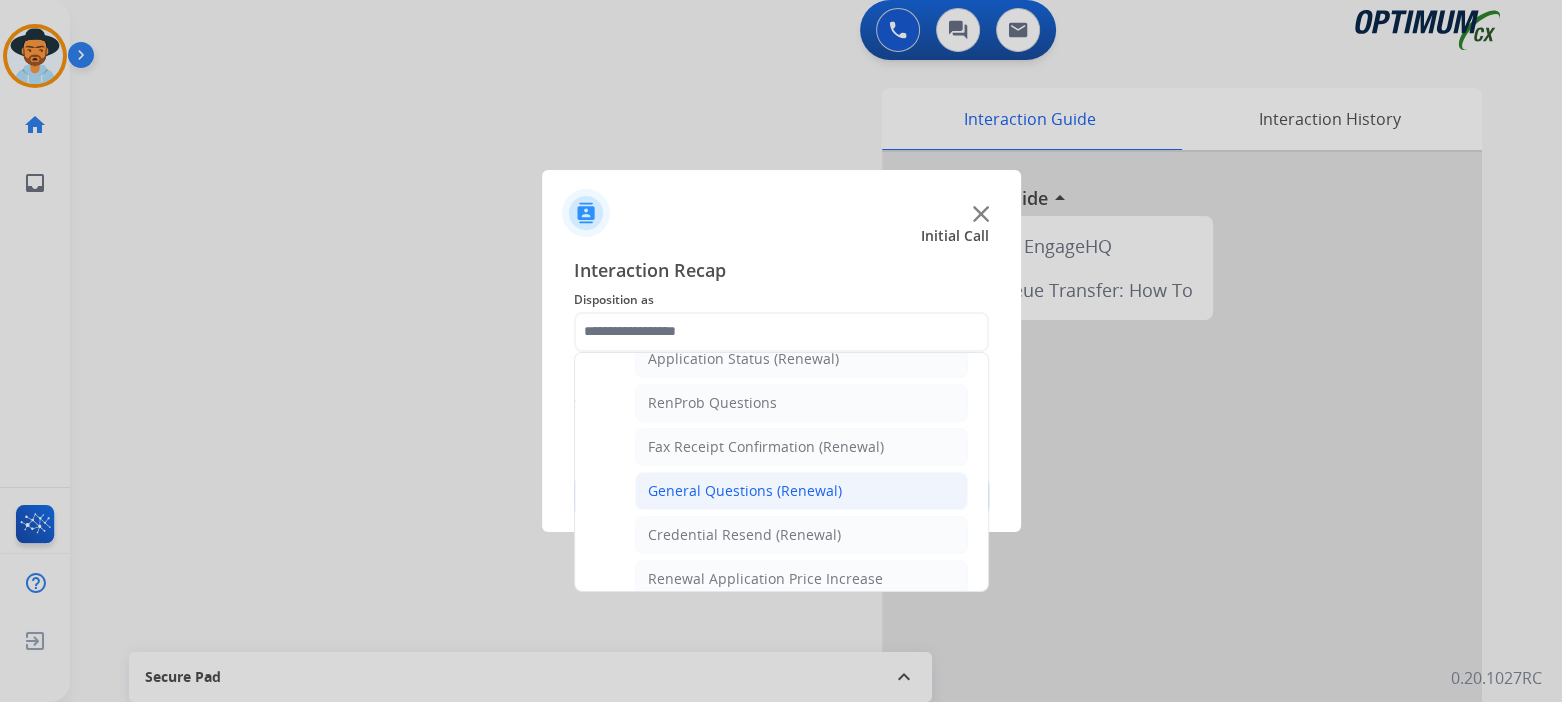 click on "General Questions (Renewal)" 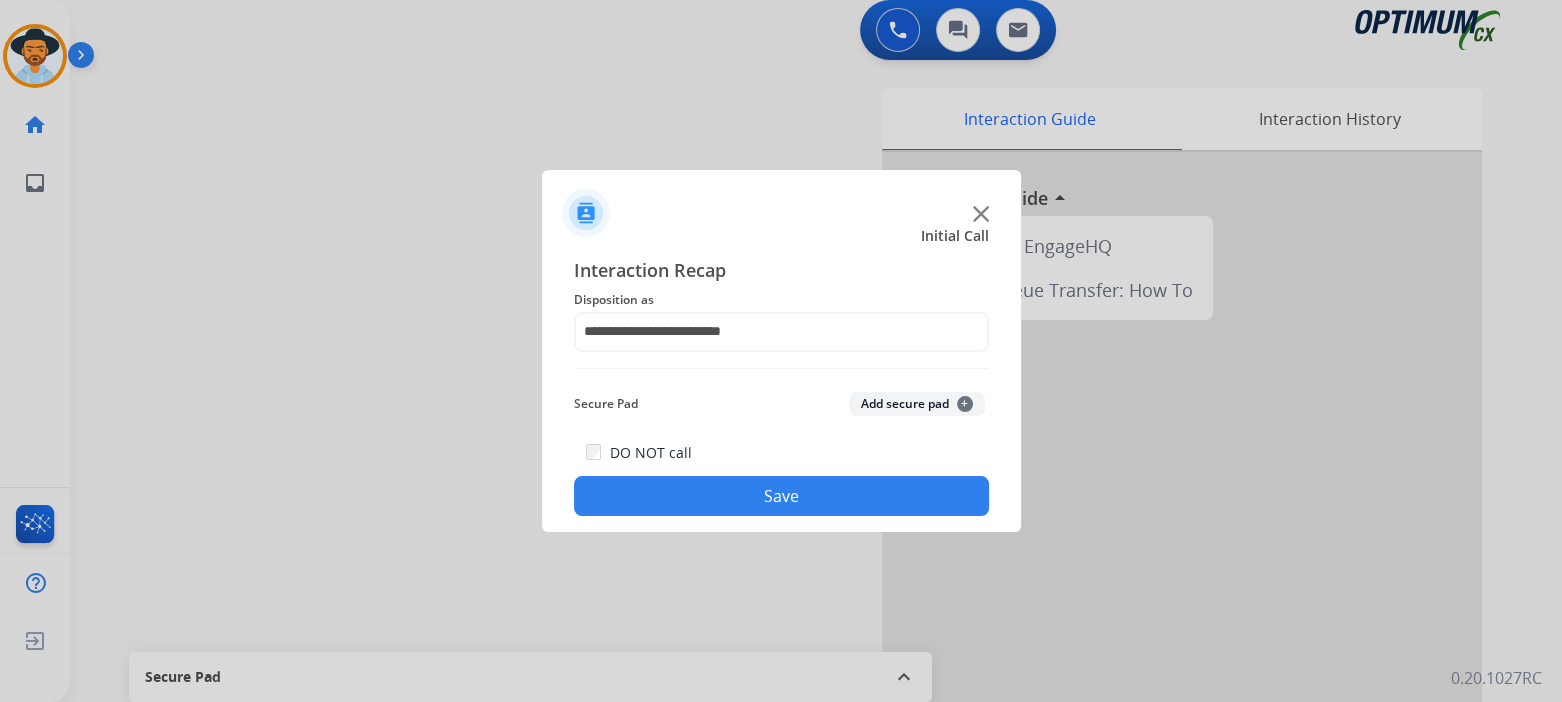 click on "Save" 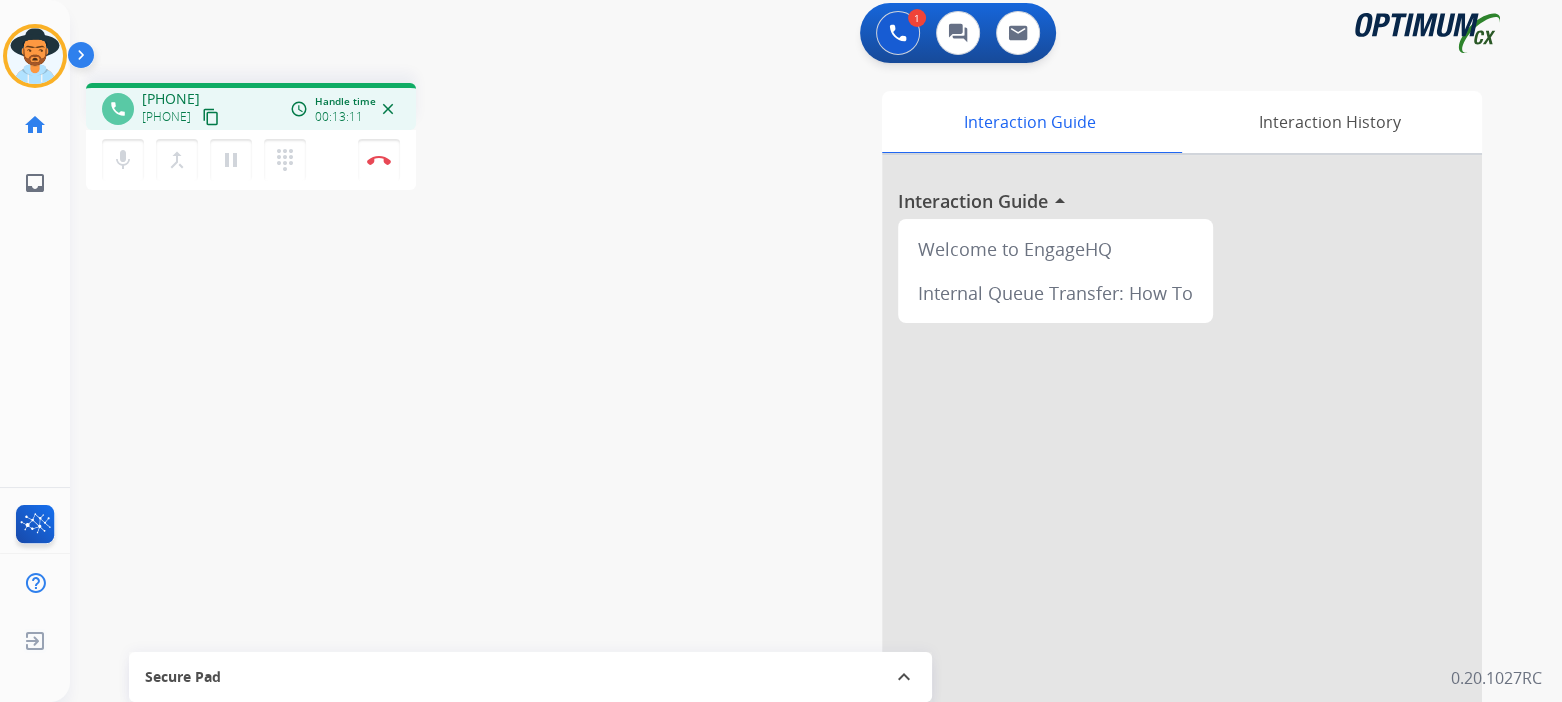 scroll, scrollTop: 0, scrollLeft: 0, axis: both 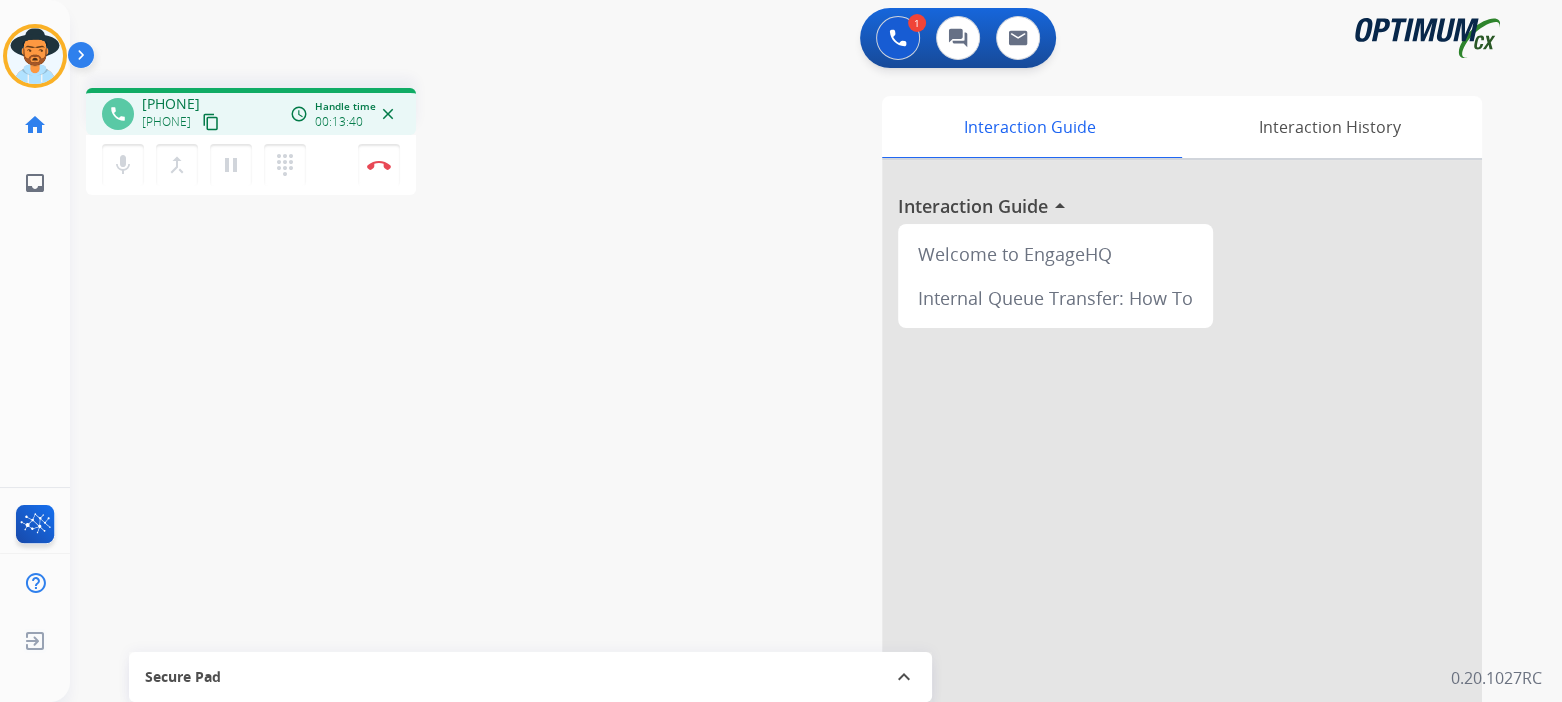 drag, startPoint x: 388, startPoint y: 167, endPoint x: 502, endPoint y: 189, distance: 116.1034 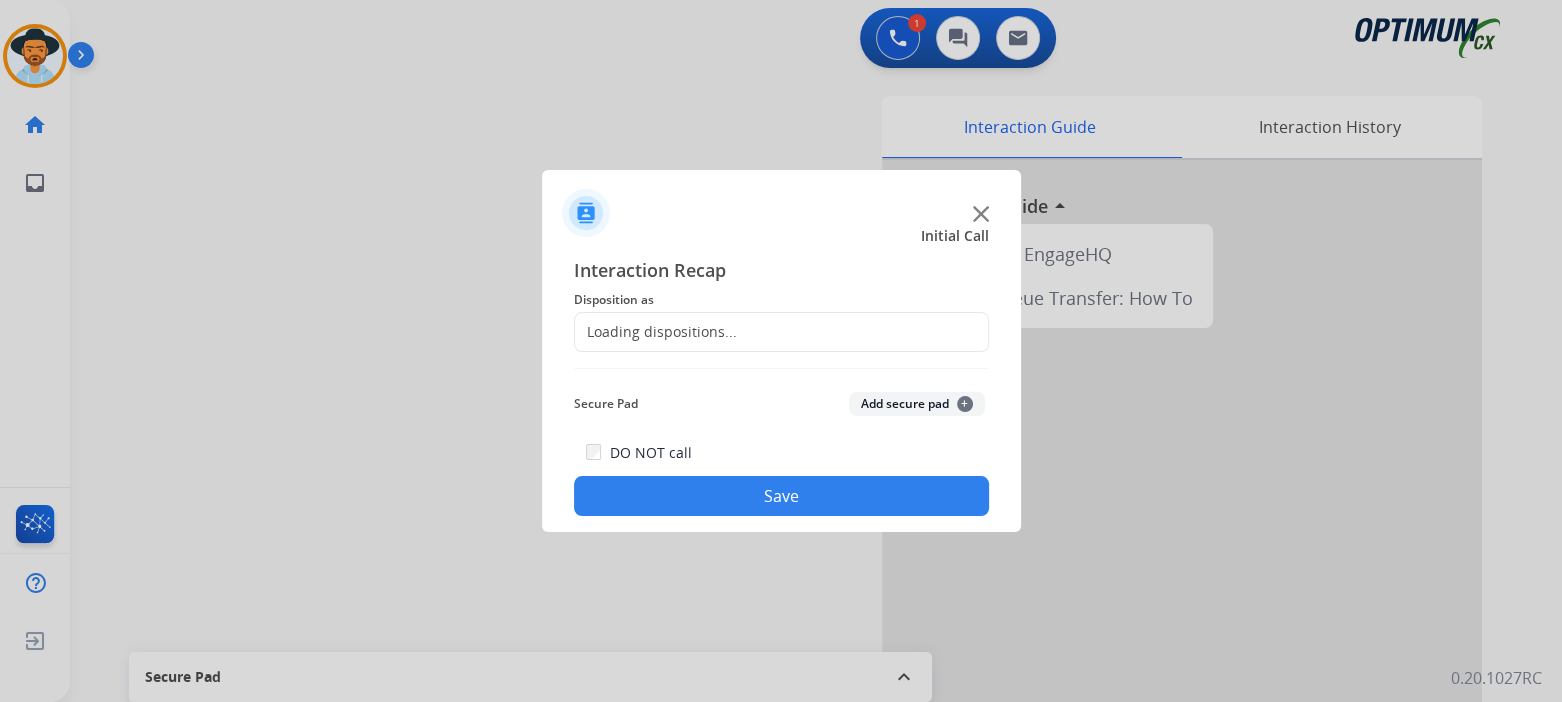 click on "Loading dispositions..." 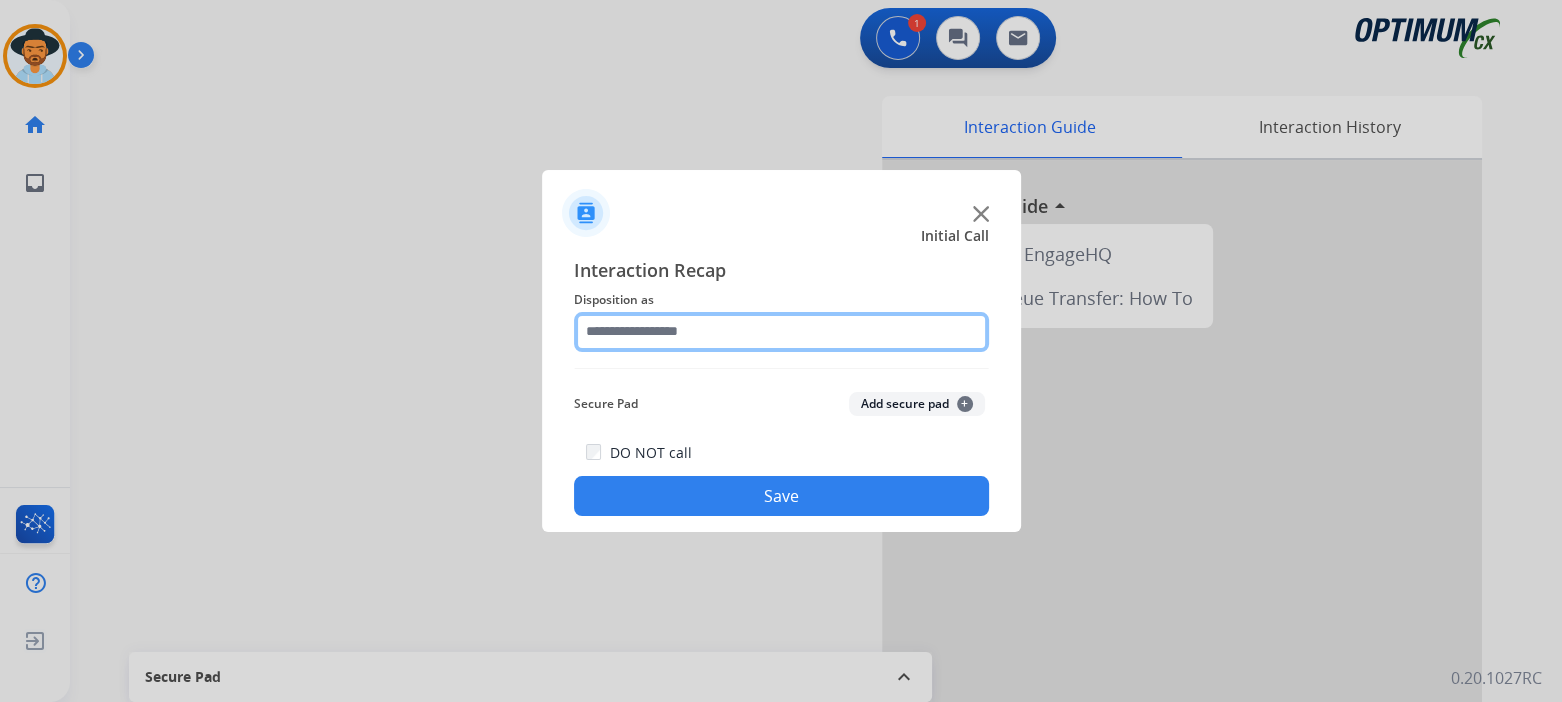 click 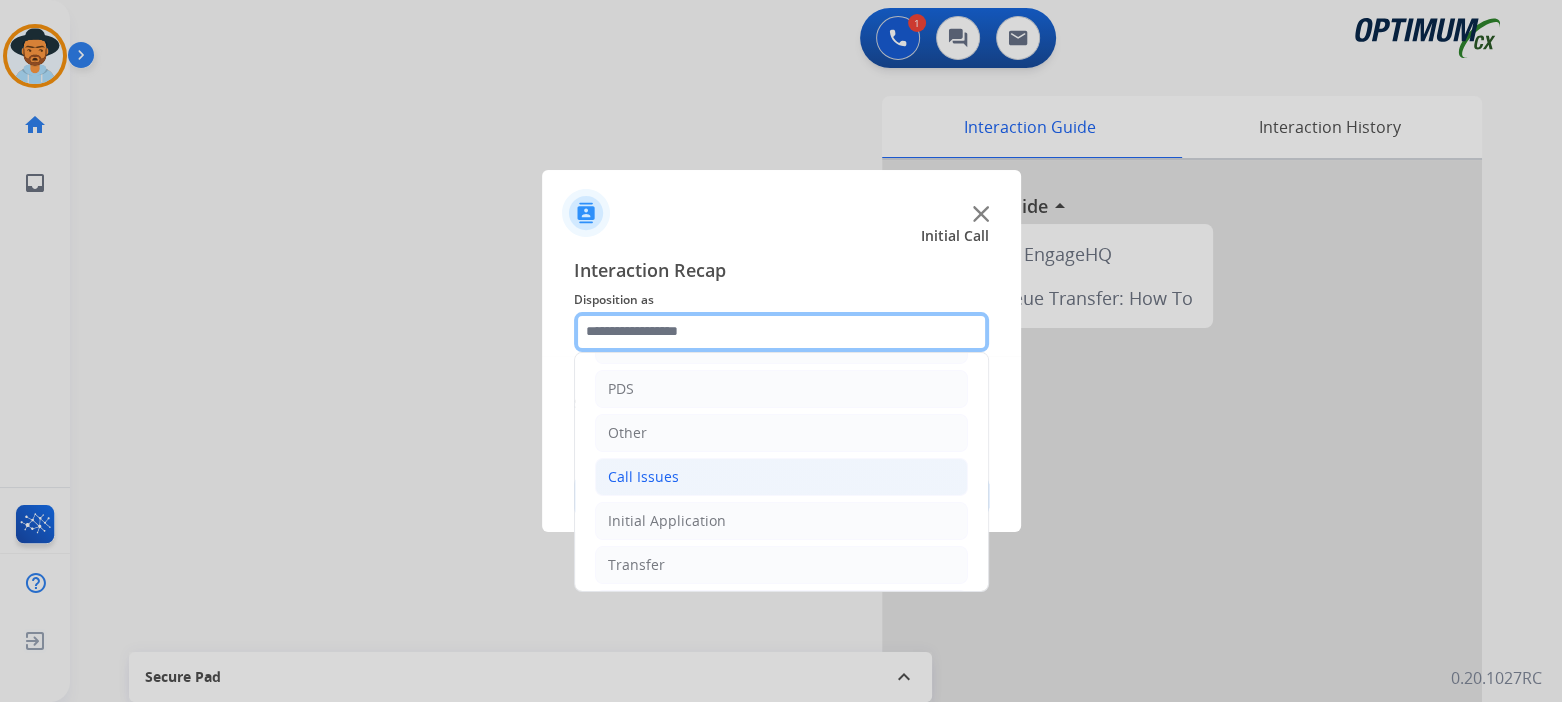 scroll, scrollTop: 132, scrollLeft: 0, axis: vertical 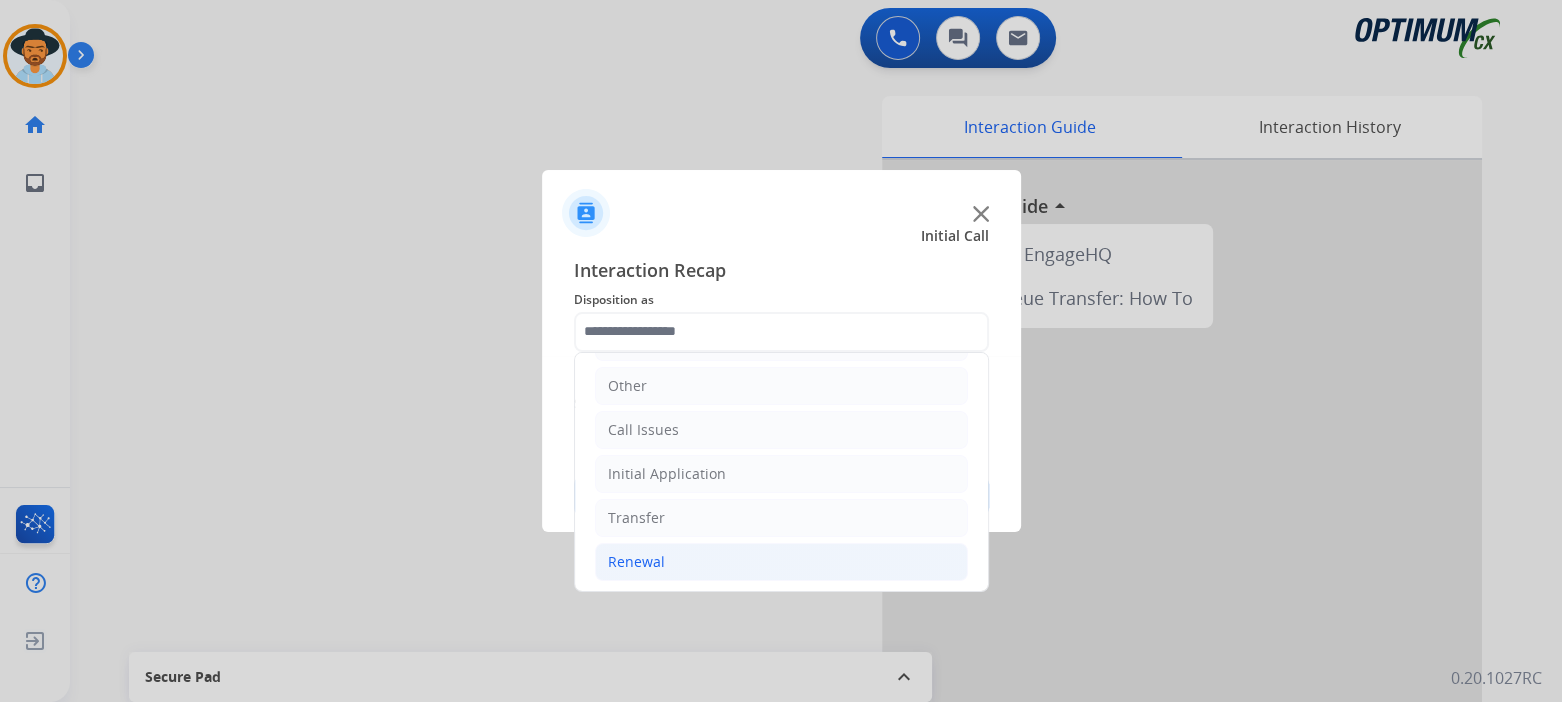 click on "Renewal" 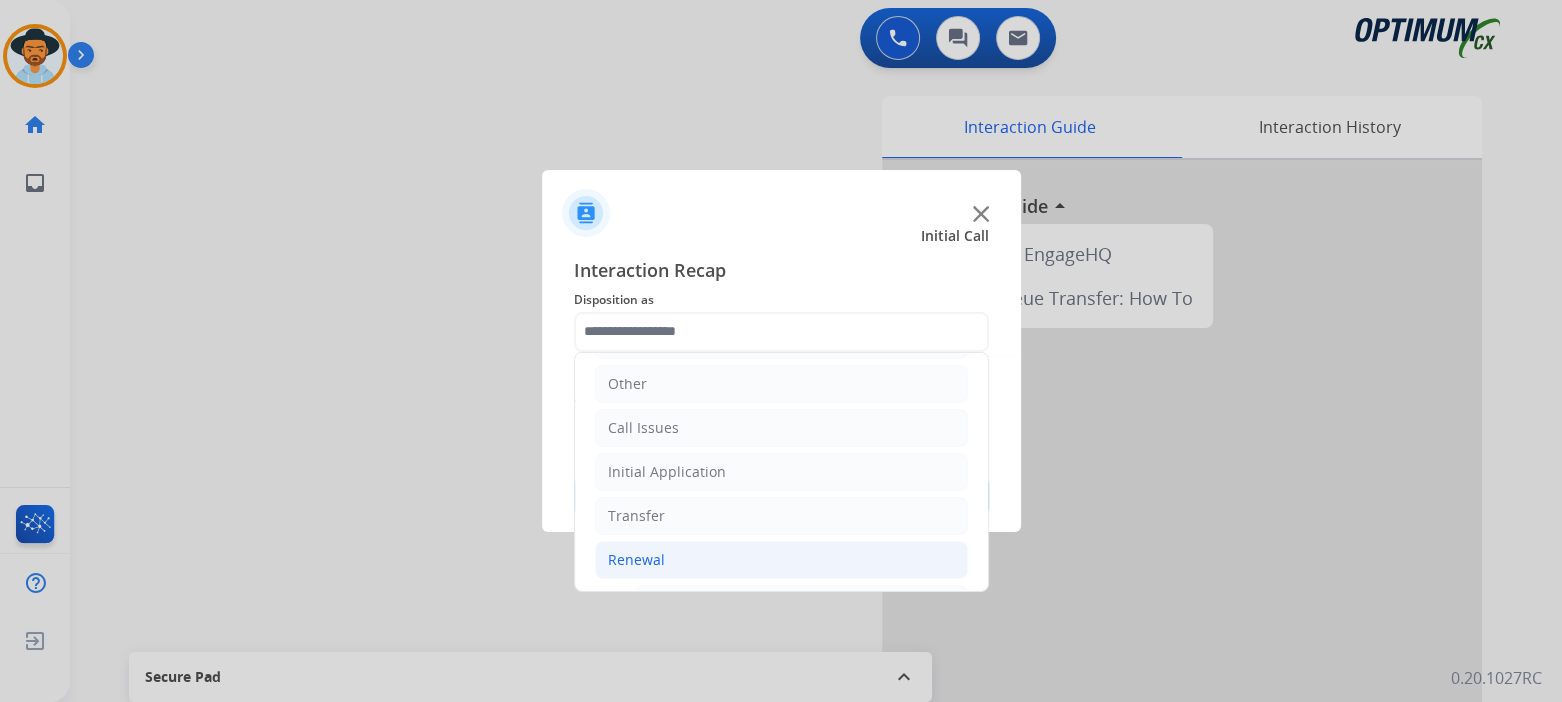 click on "Renewal" 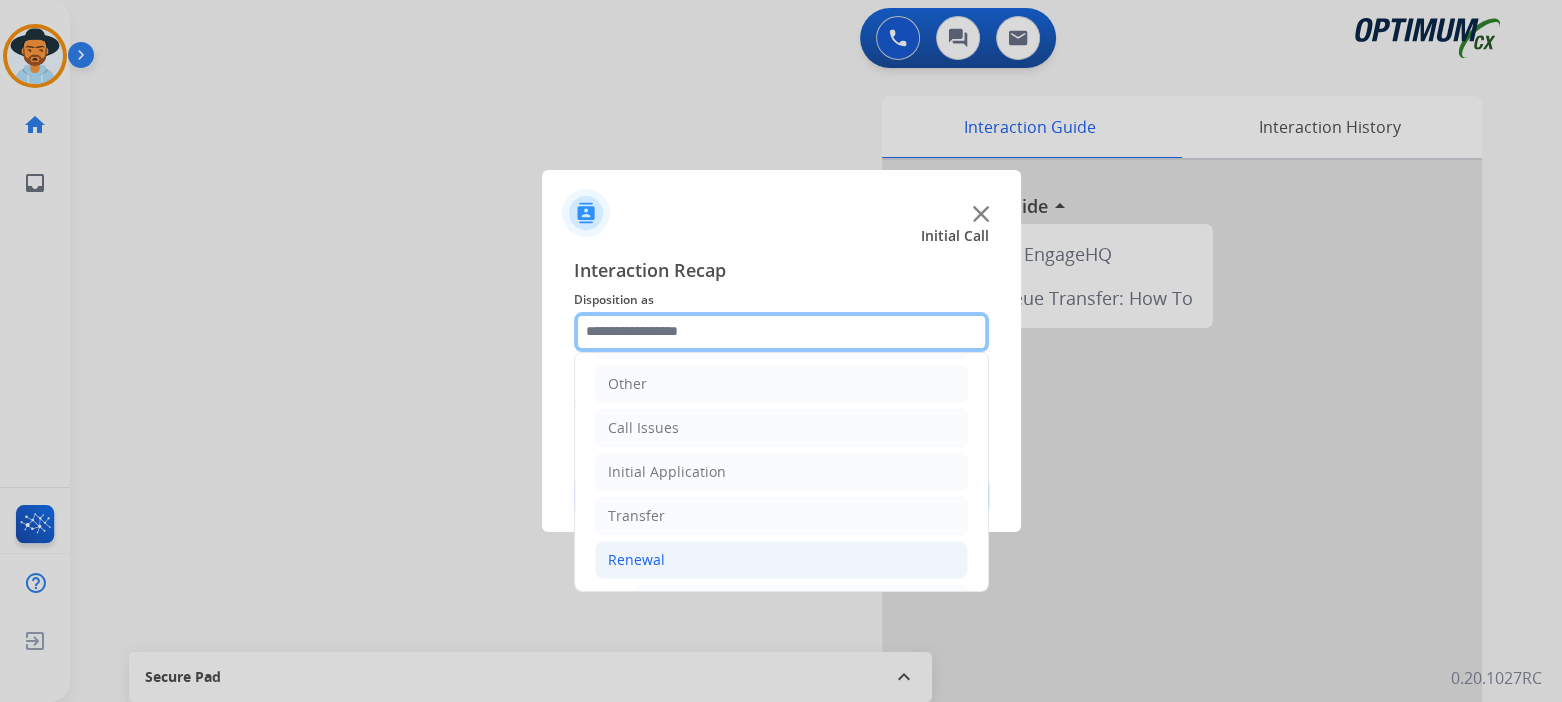 scroll, scrollTop: 132, scrollLeft: 0, axis: vertical 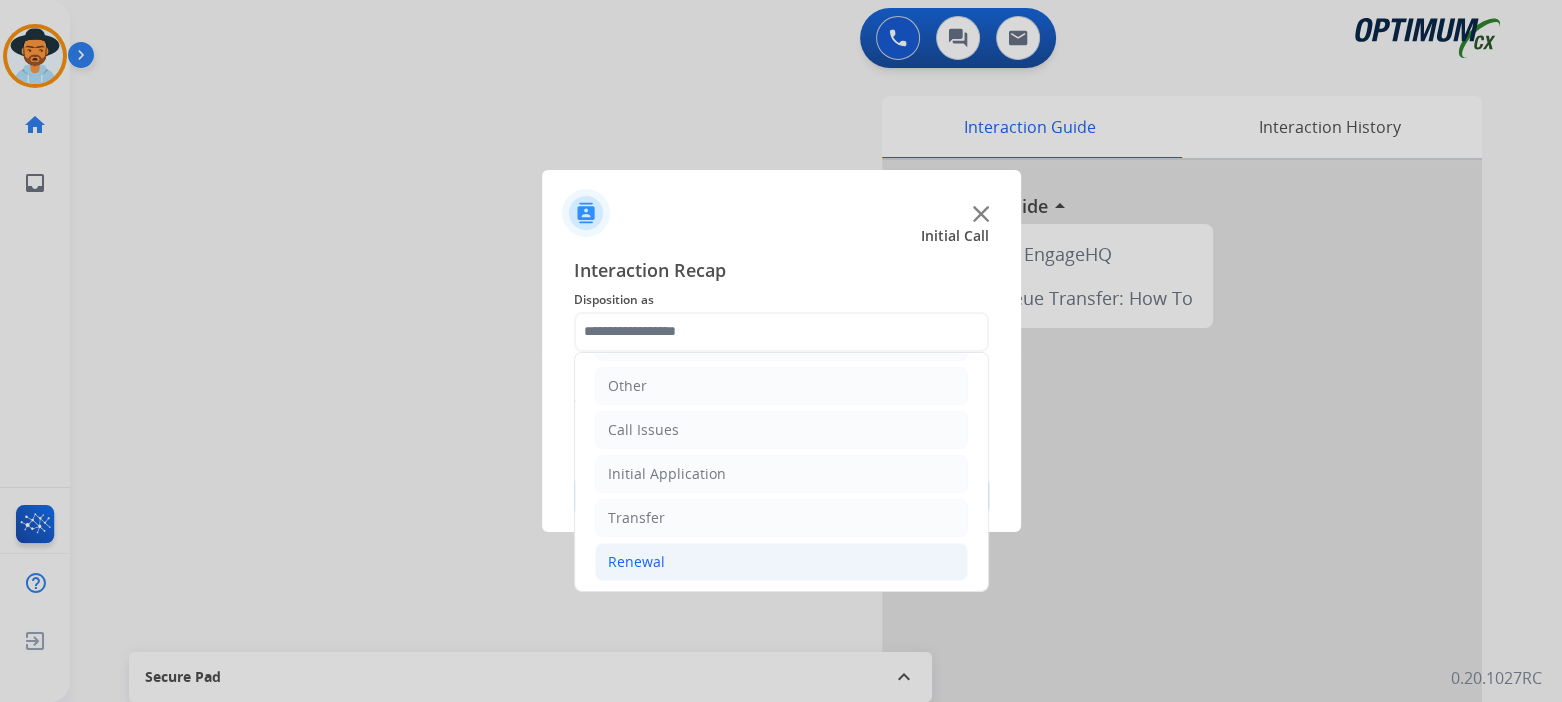 click on "Renewal" 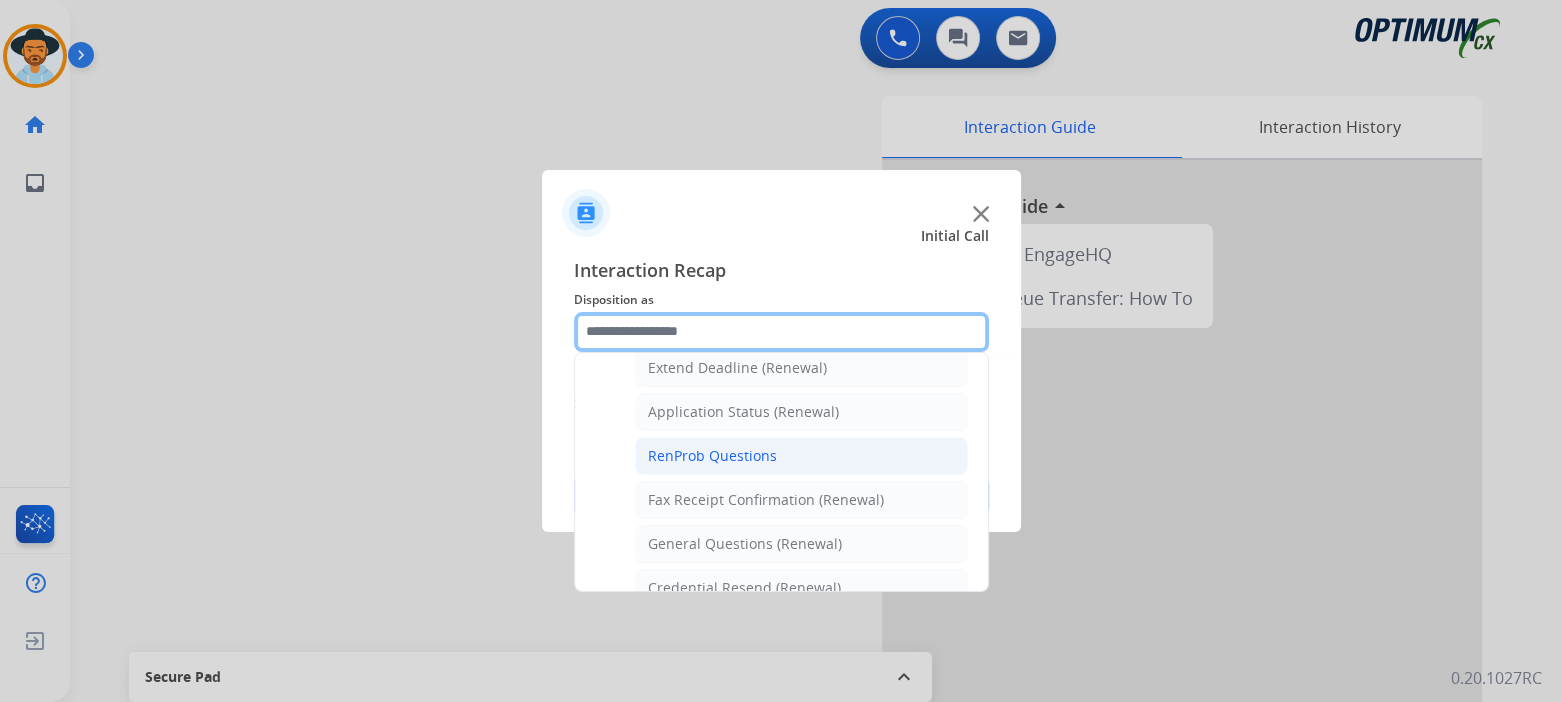 scroll, scrollTop: 437, scrollLeft: 0, axis: vertical 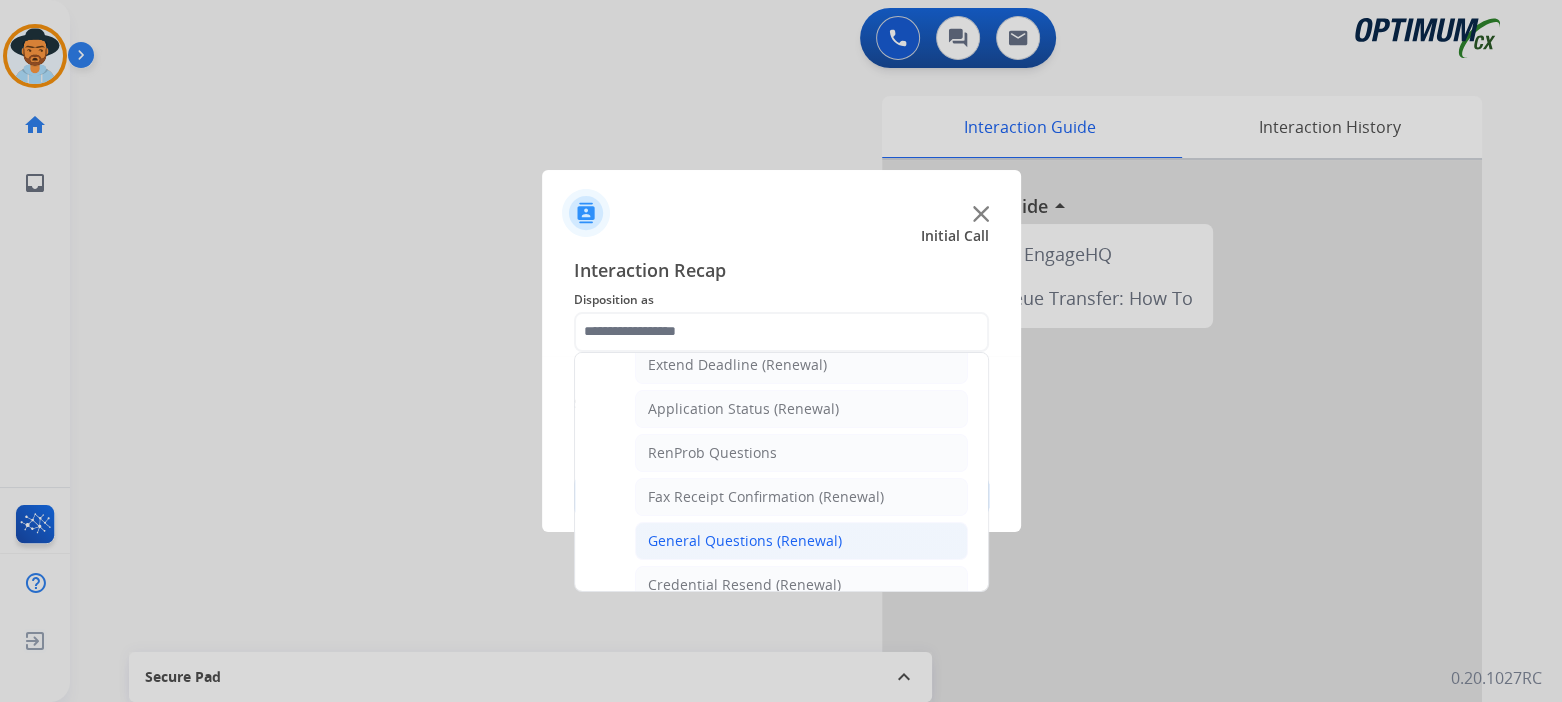 click on "General Questions (Renewal)" 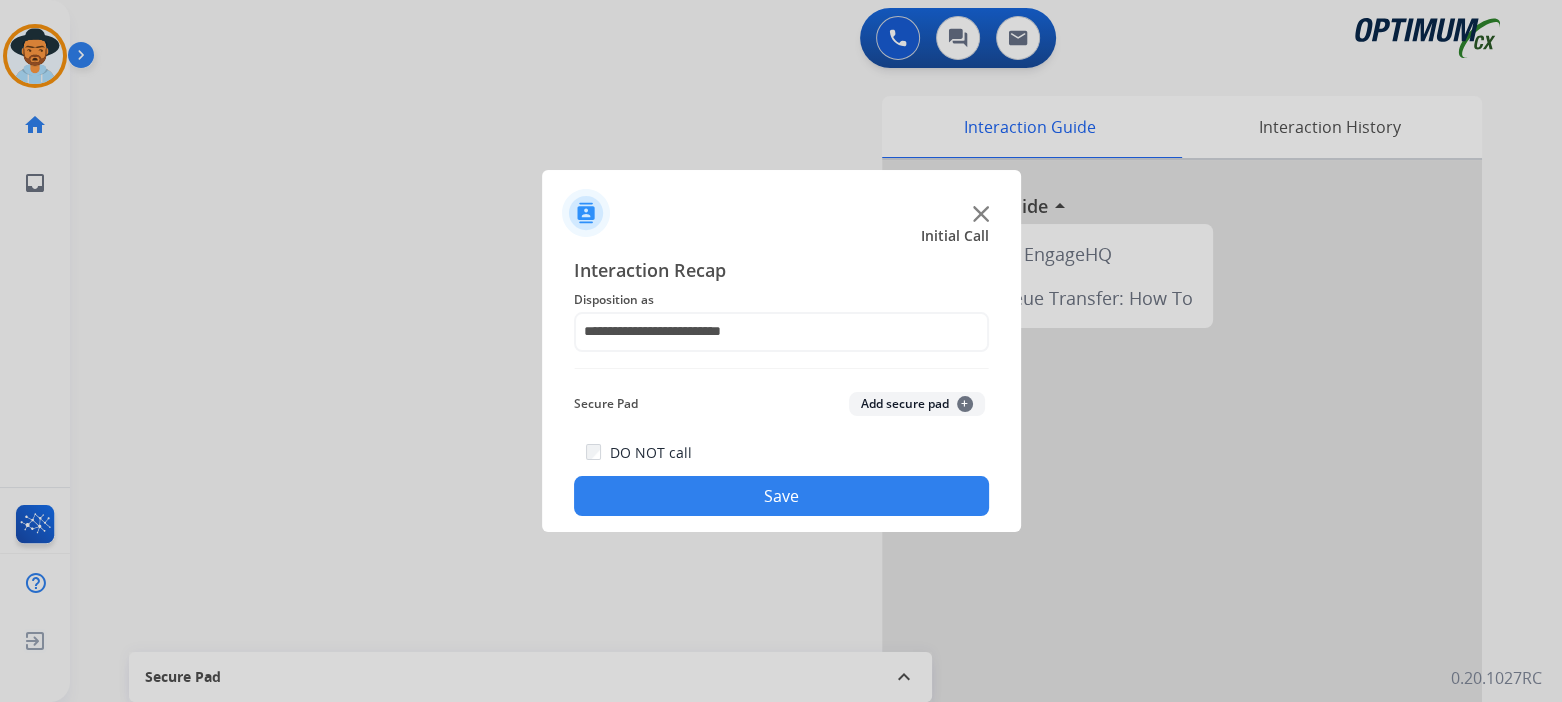 click on "Save" 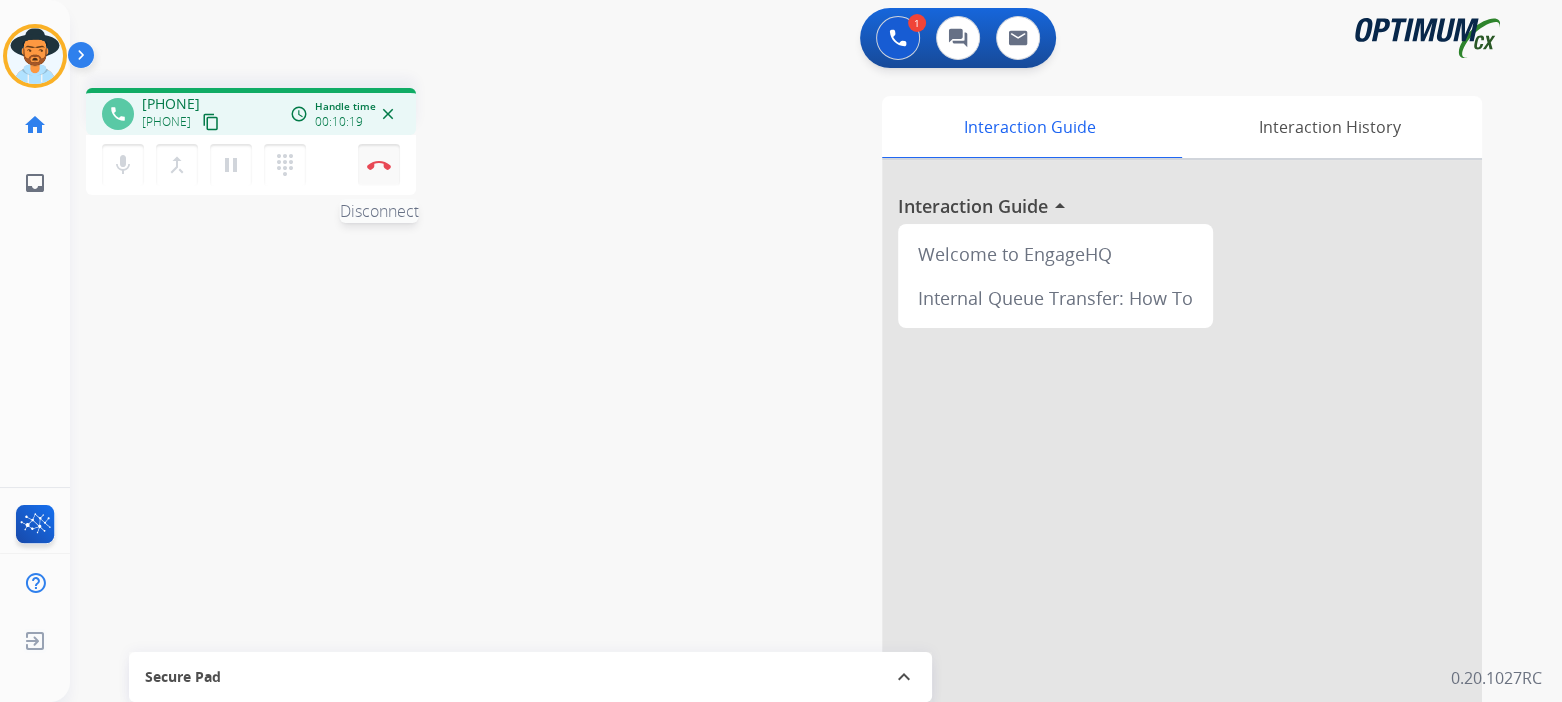 click on "Disconnect" at bounding box center [379, 165] 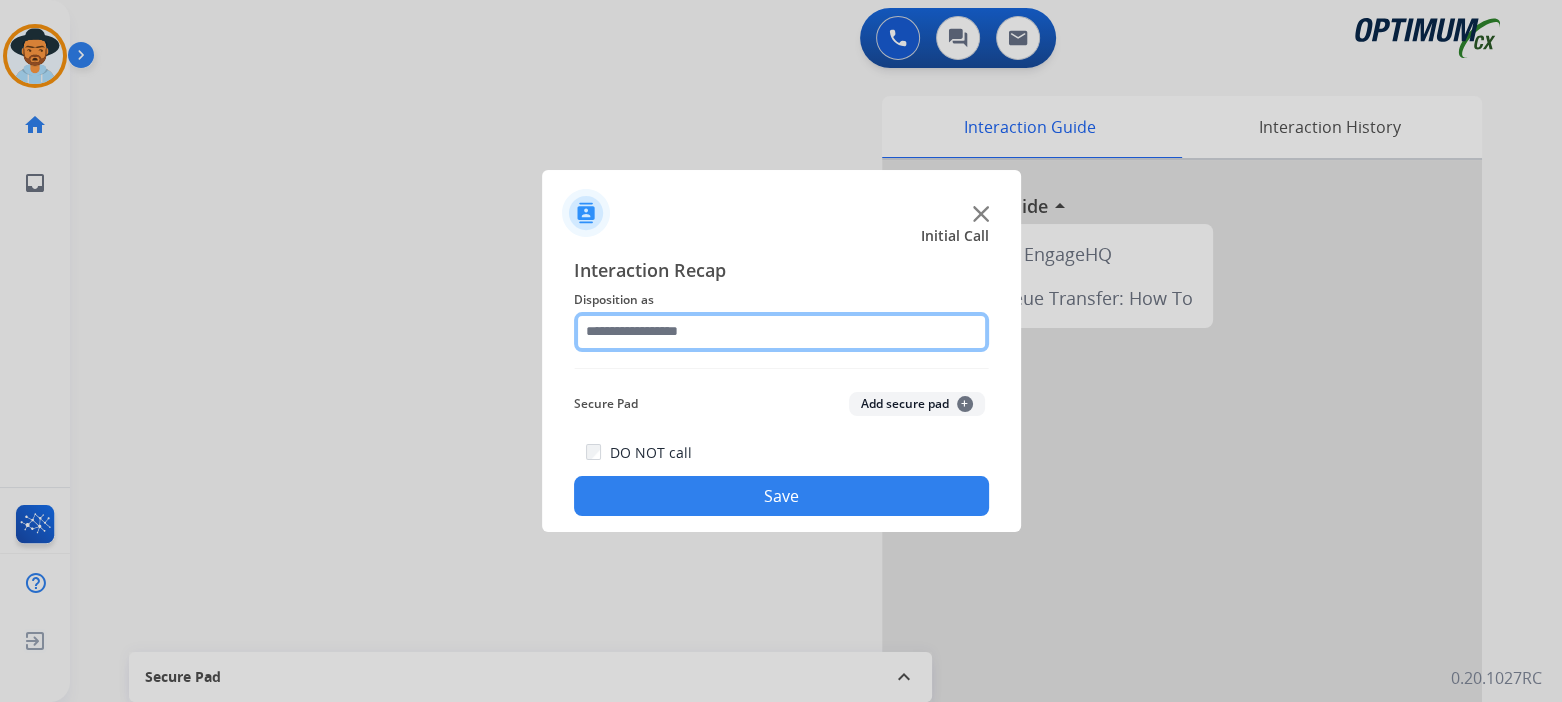 drag, startPoint x: 669, startPoint y: 331, endPoint x: 673, endPoint y: 341, distance: 10.770329 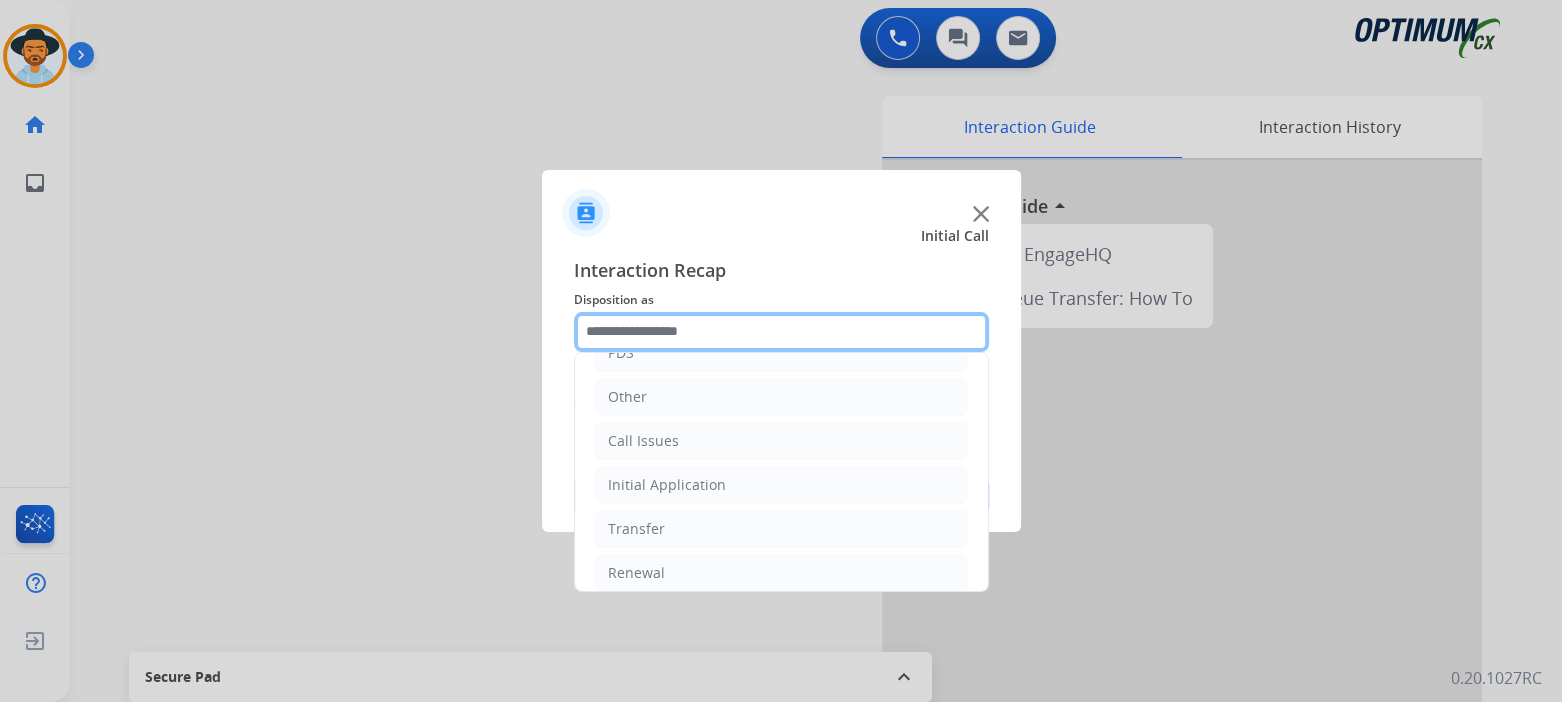 scroll, scrollTop: 132, scrollLeft: 0, axis: vertical 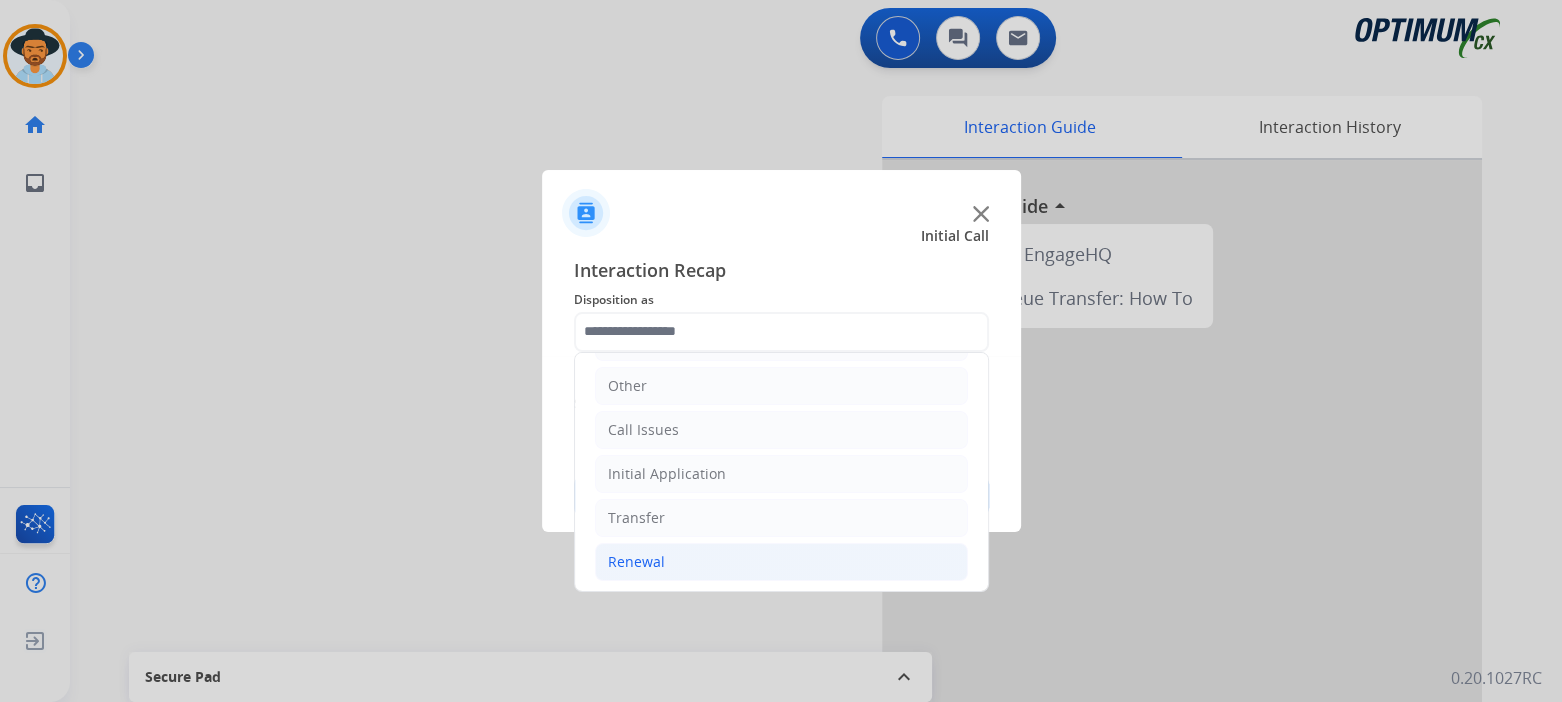 click on "Renewal" 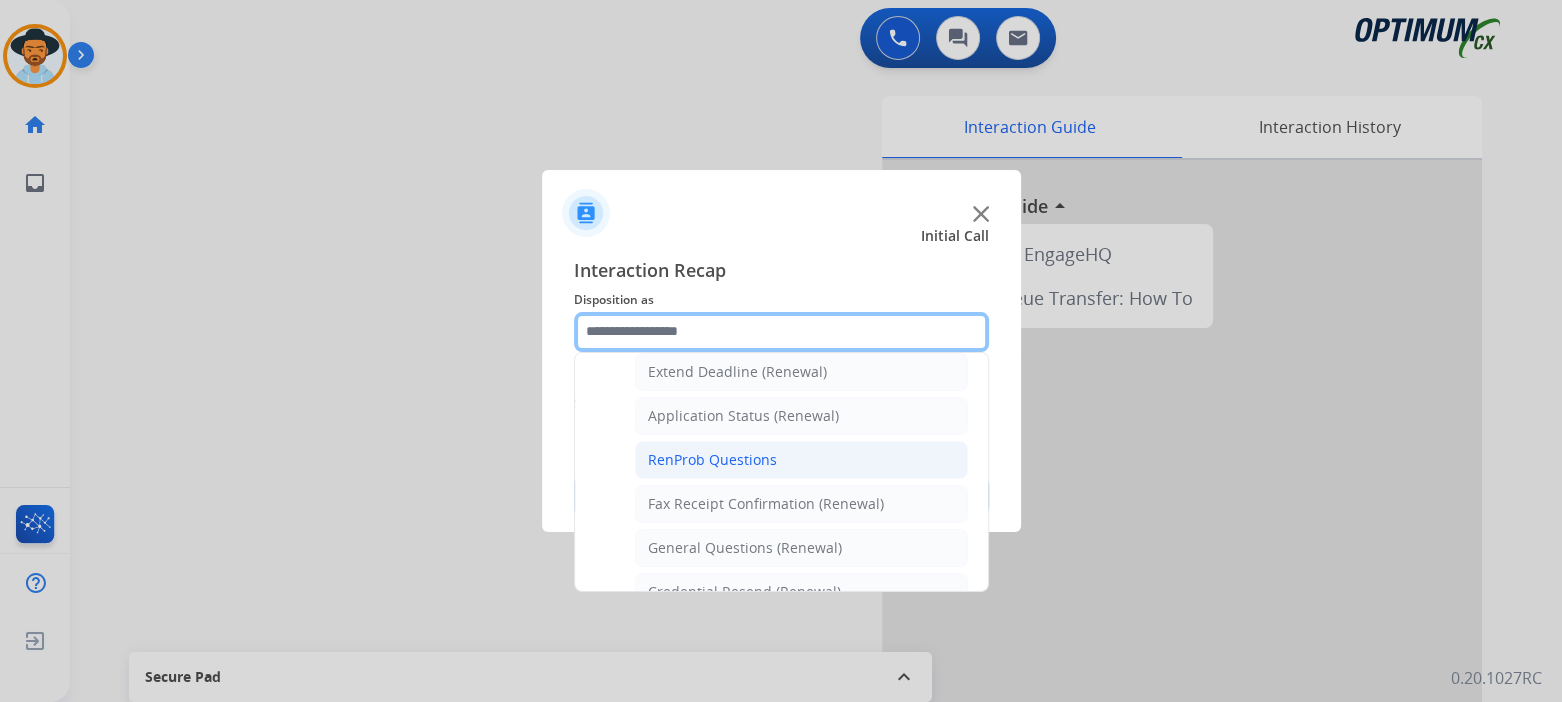 scroll, scrollTop: 431, scrollLeft: 0, axis: vertical 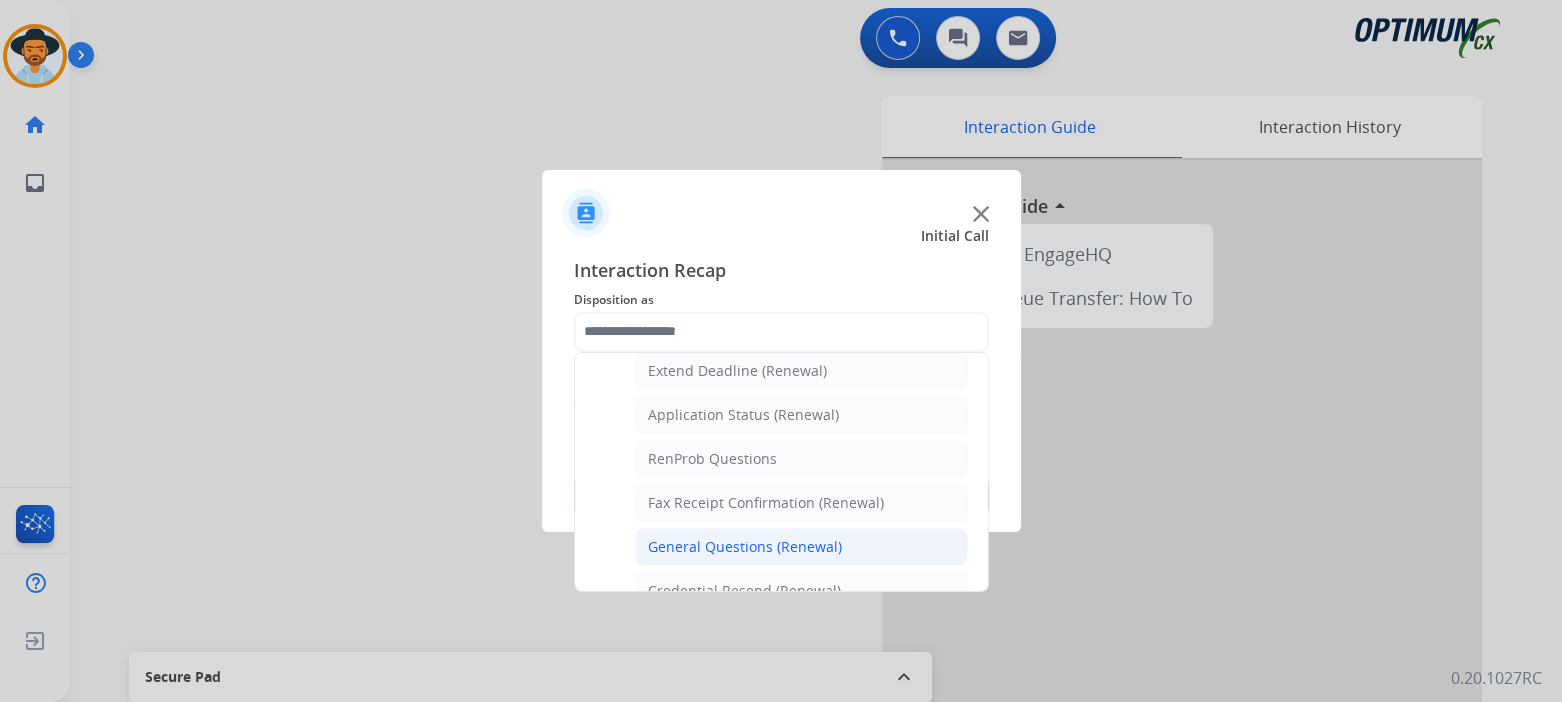 click on "General Questions (Renewal)" 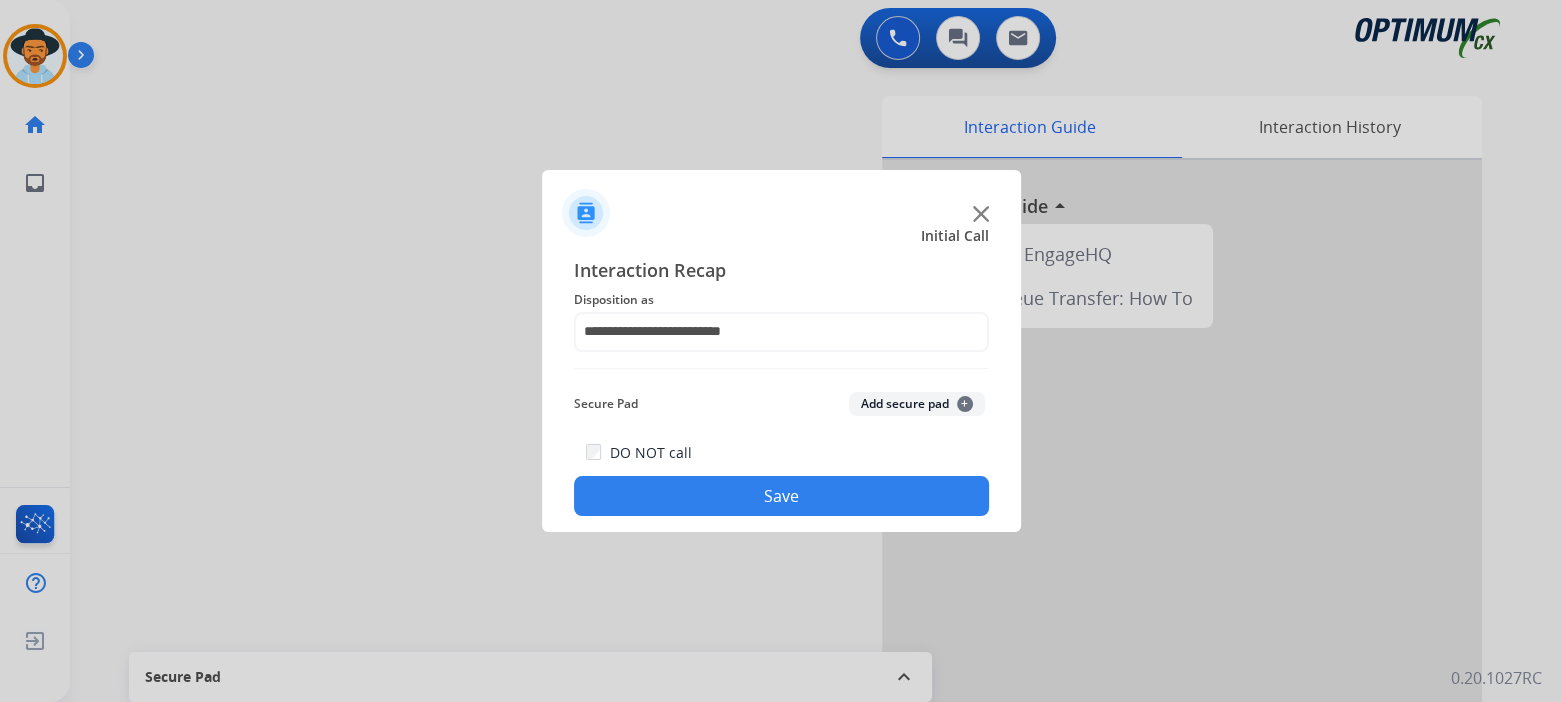 click on "Save" 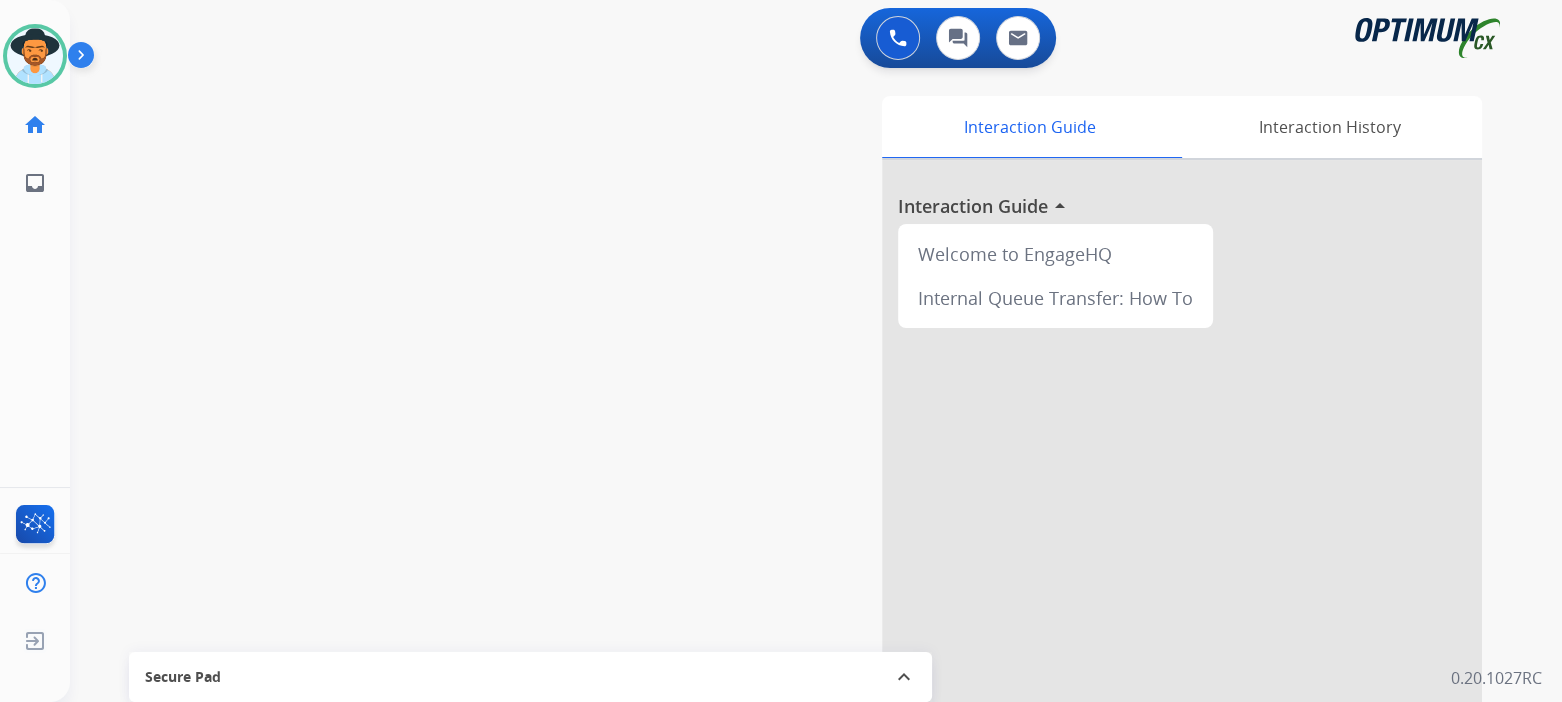 scroll, scrollTop: 2, scrollLeft: 0, axis: vertical 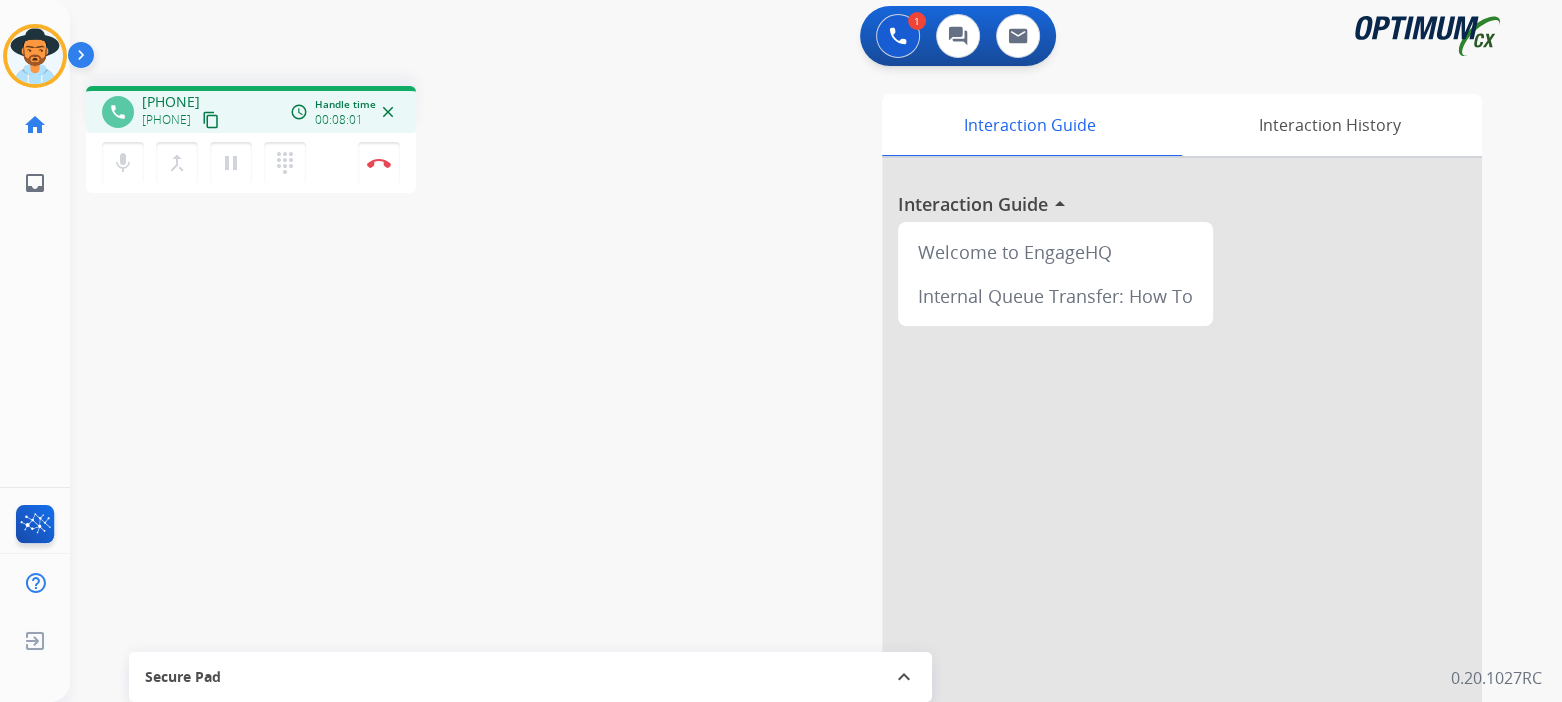 drag, startPoint x: 380, startPoint y: 162, endPoint x: 451, endPoint y: 170, distance: 71.44928 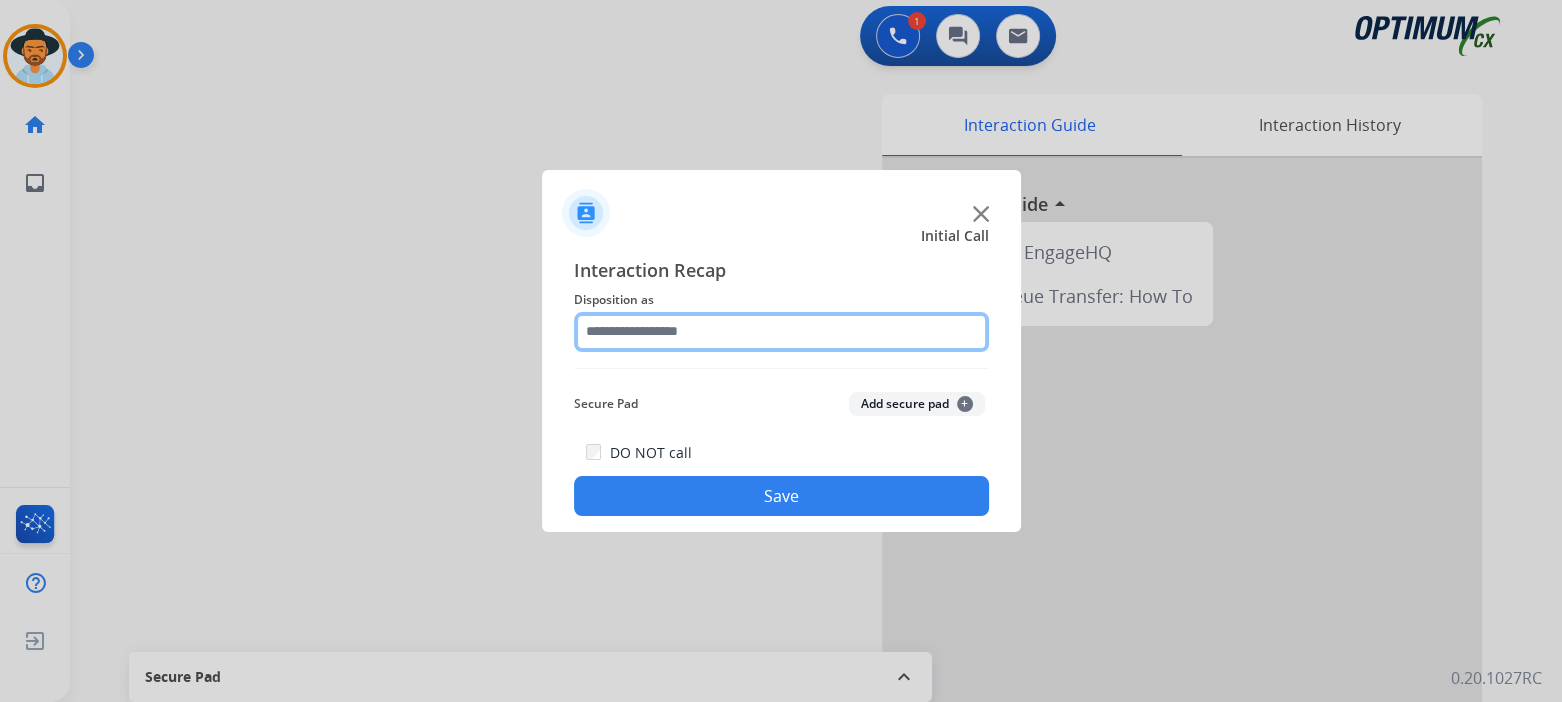 click 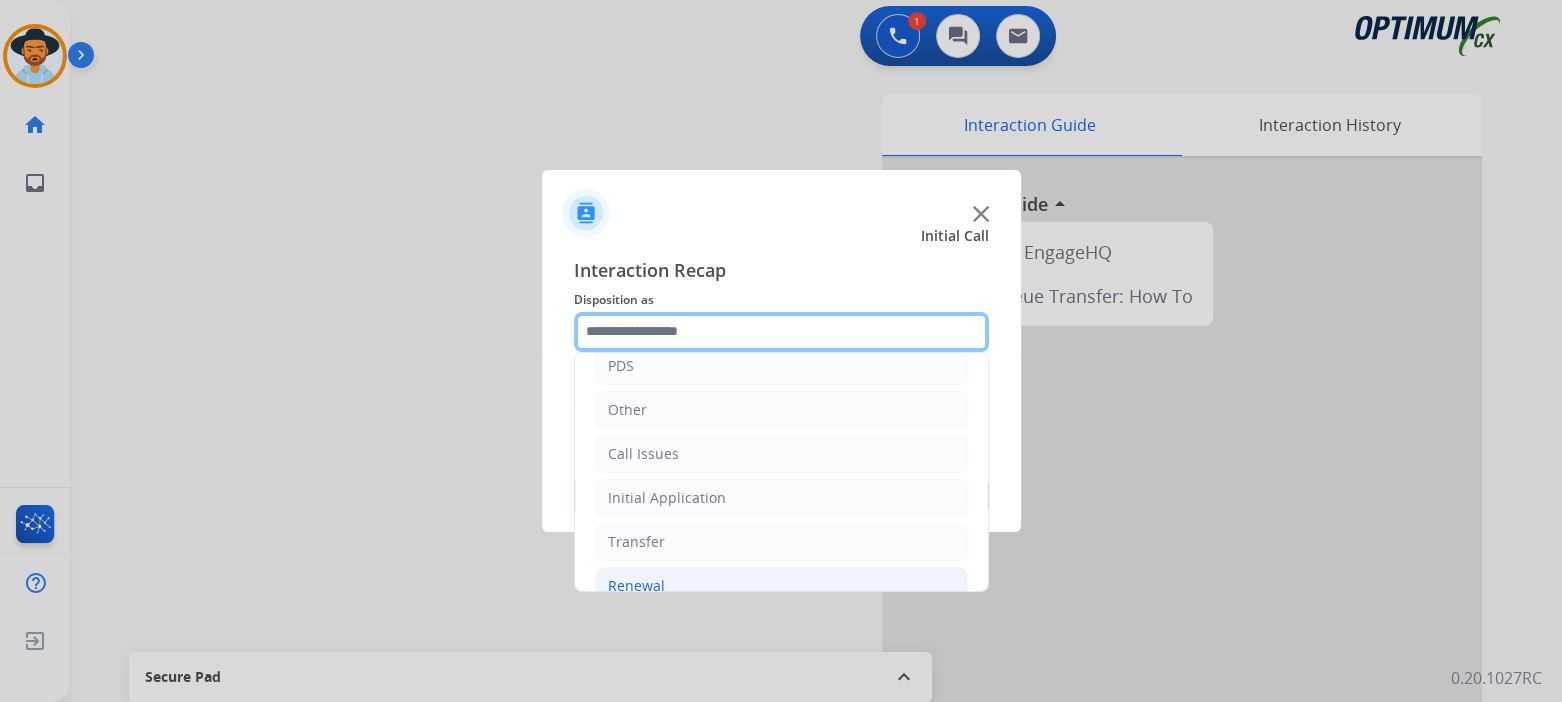 scroll, scrollTop: 132, scrollLeft: 0, axis: vertical 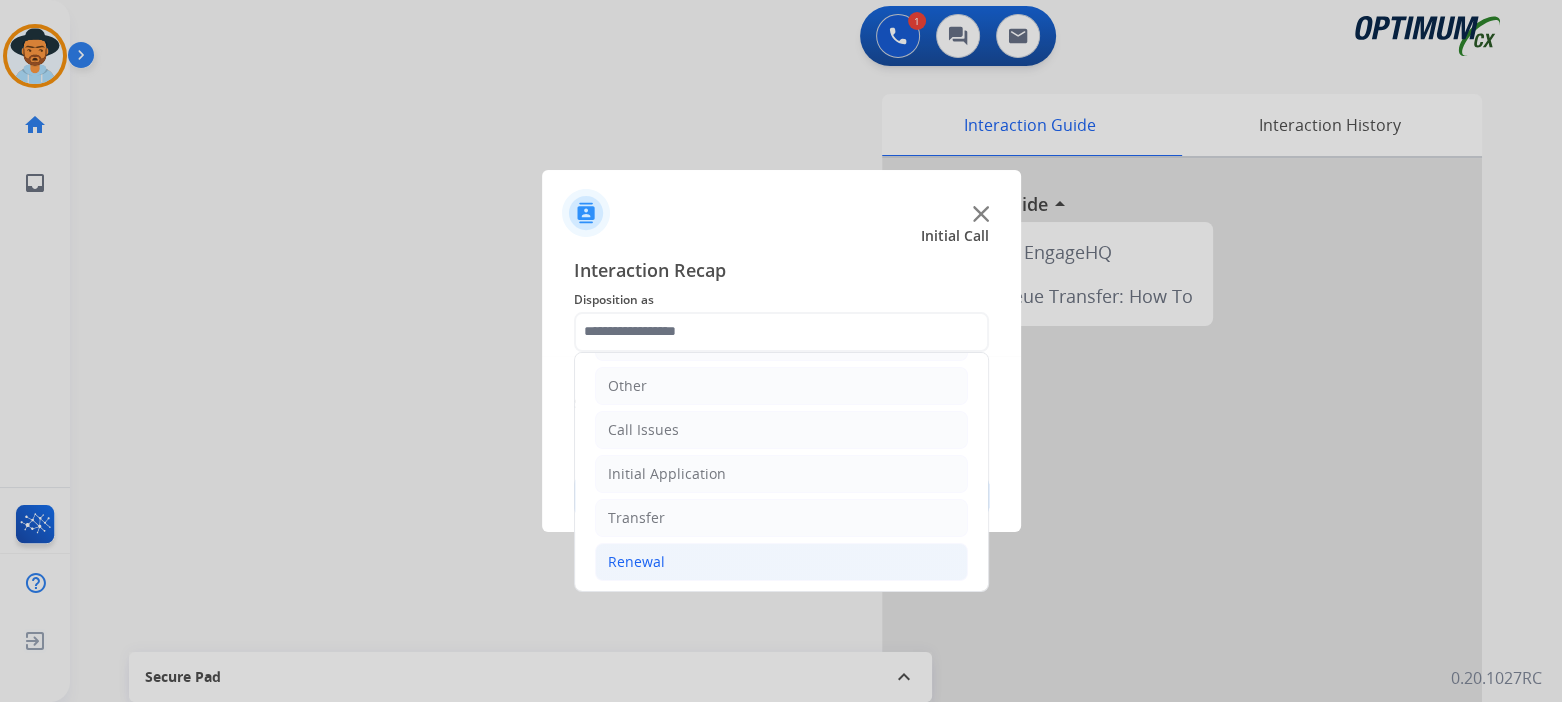 click on "Renewal" 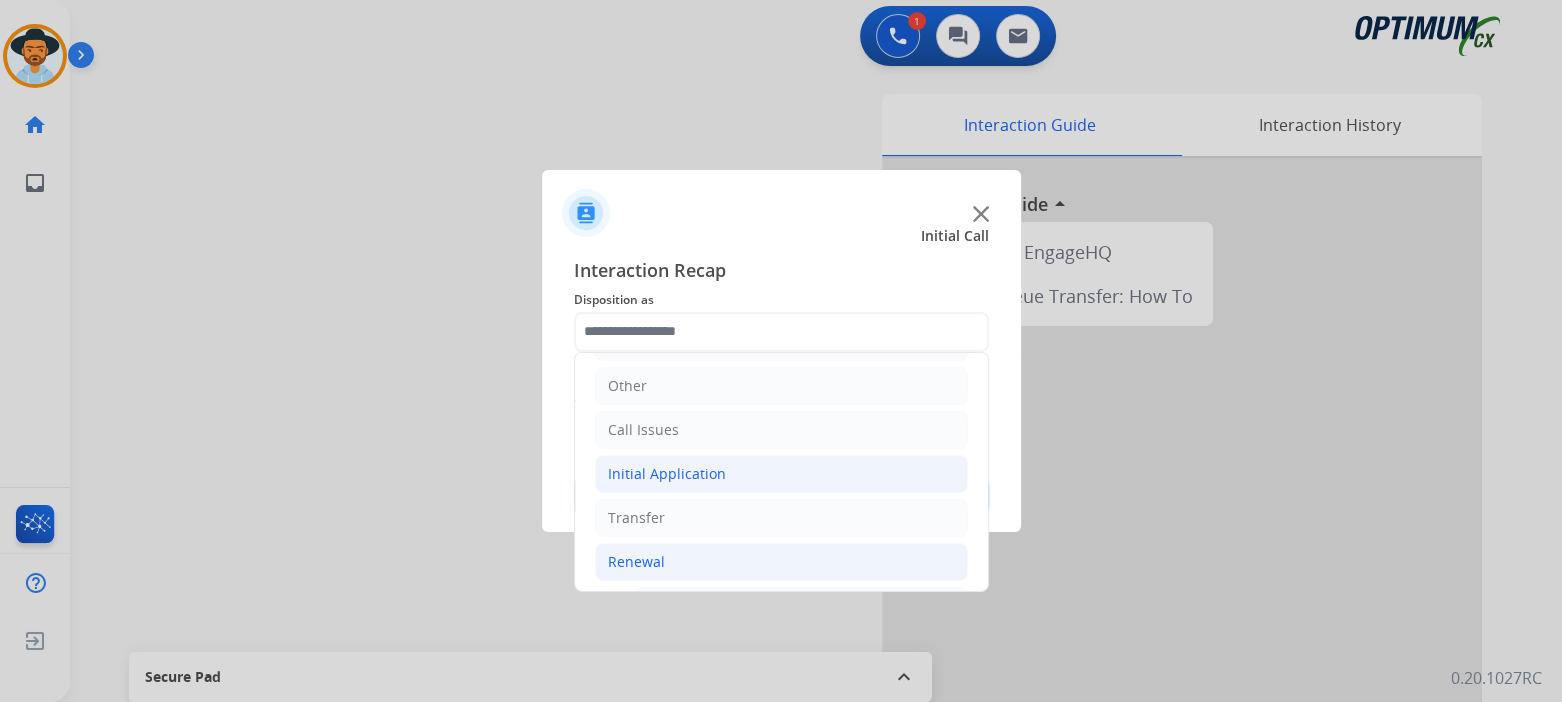 click on "Initial Application" 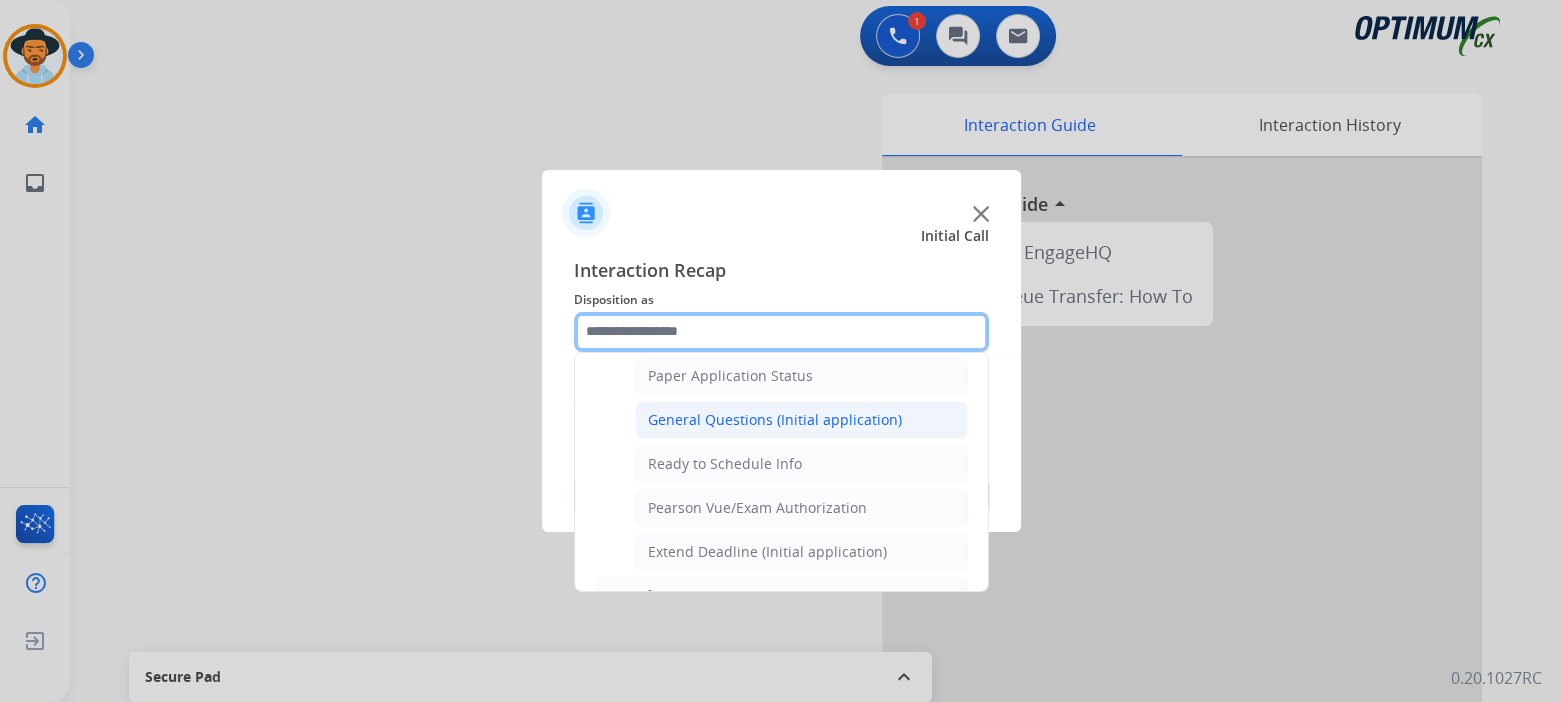 scroll, scrollTop: 1130, scrollLeft: 0, axis: vertical 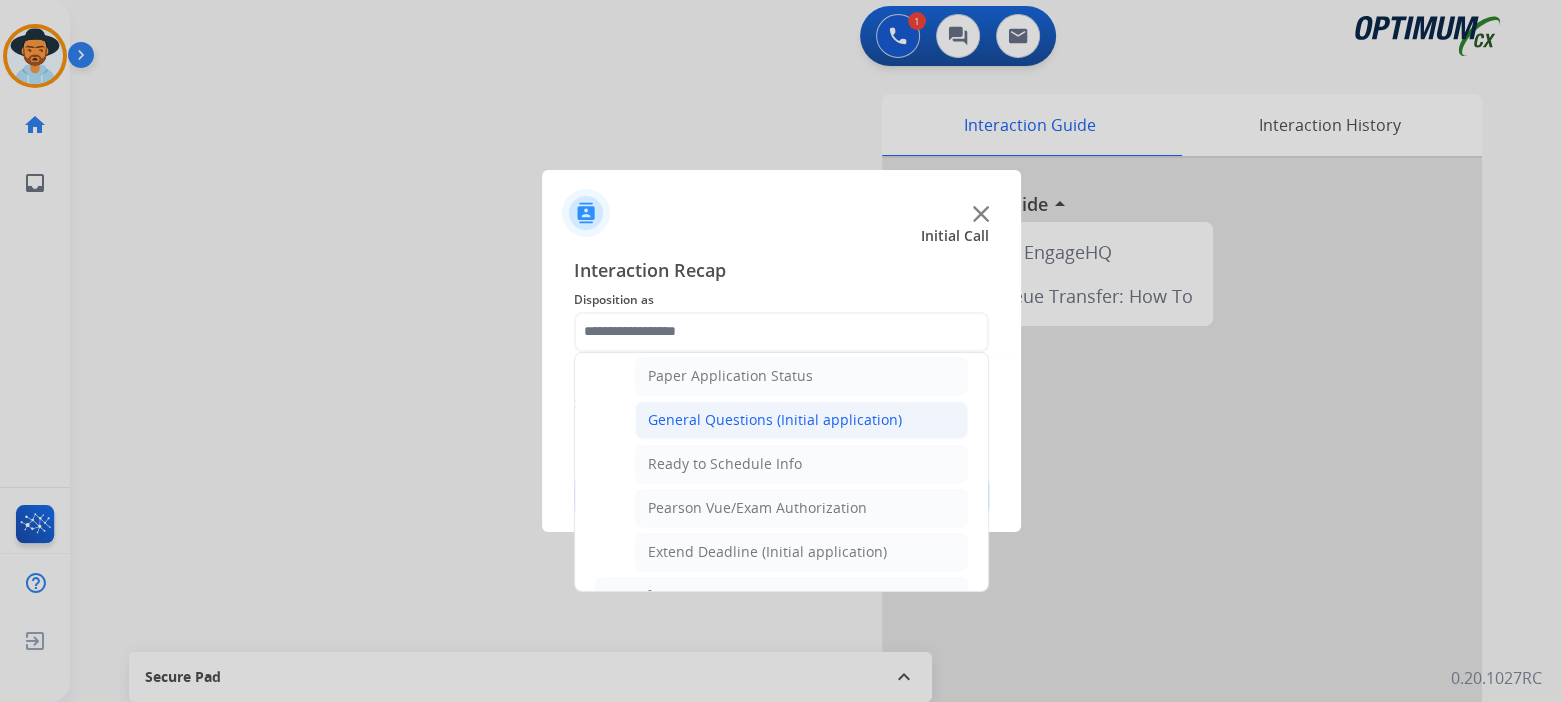 click on "General Questions (Initial application)" 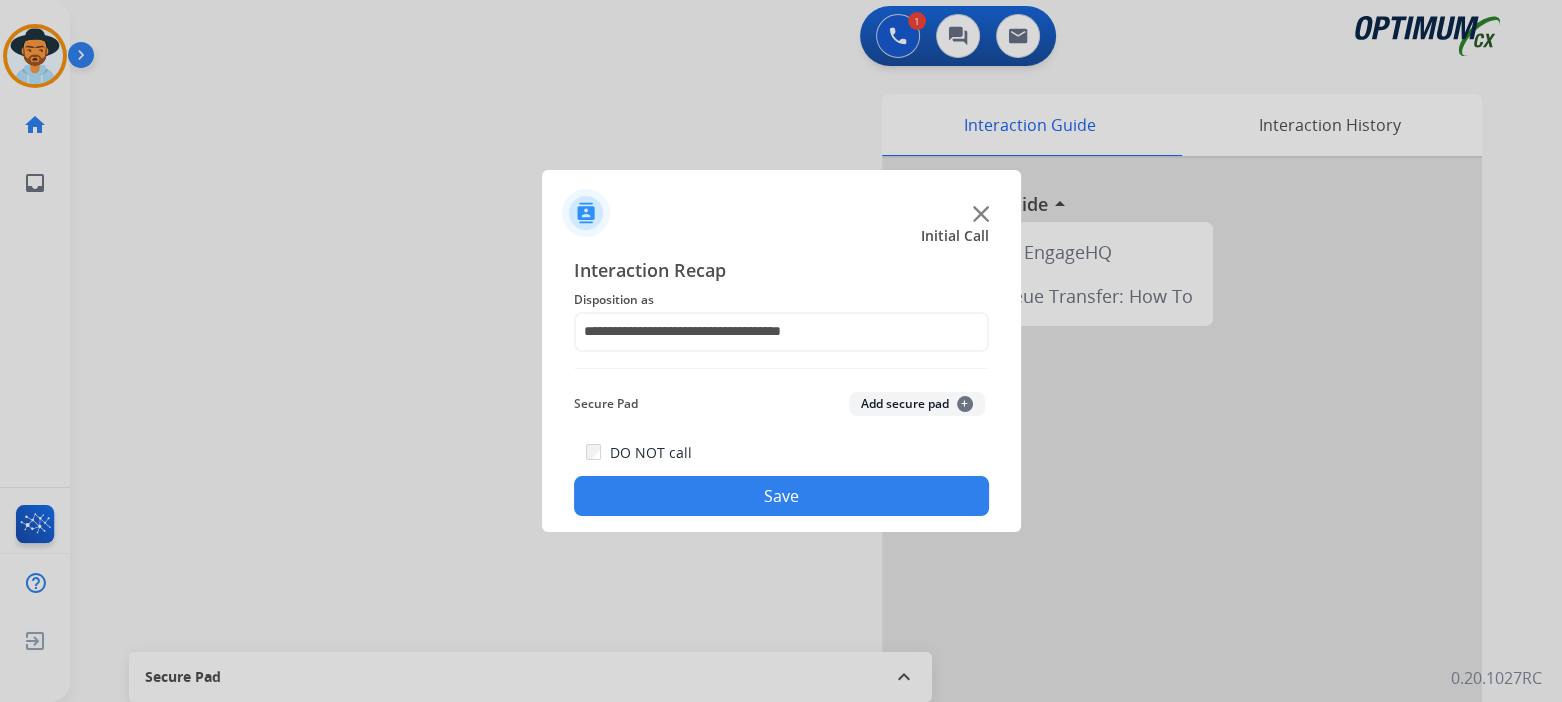 click on "Save" 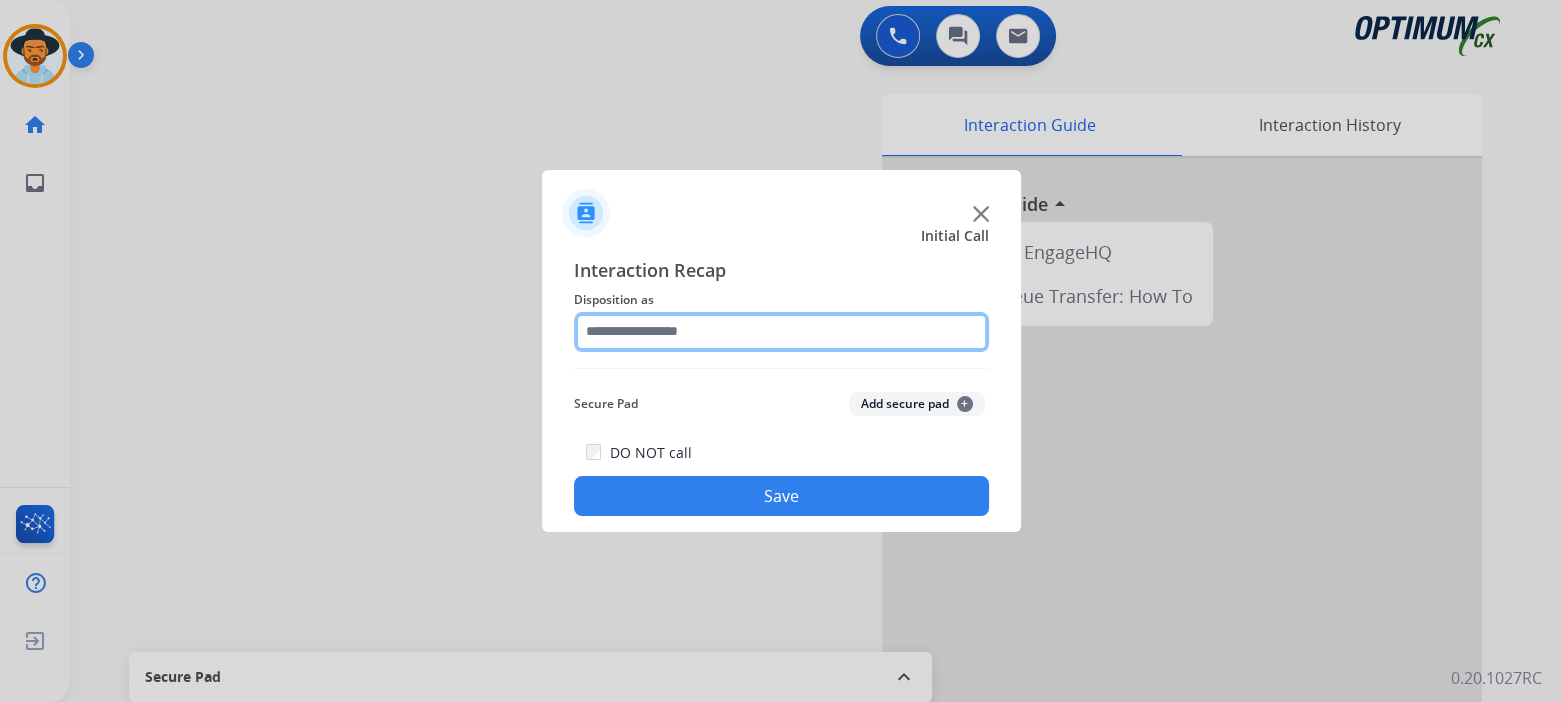 drag, startPoint x: 733, startPoint y: 328, endPoint x: 743, endPoint y: 339, distance: 14.866069 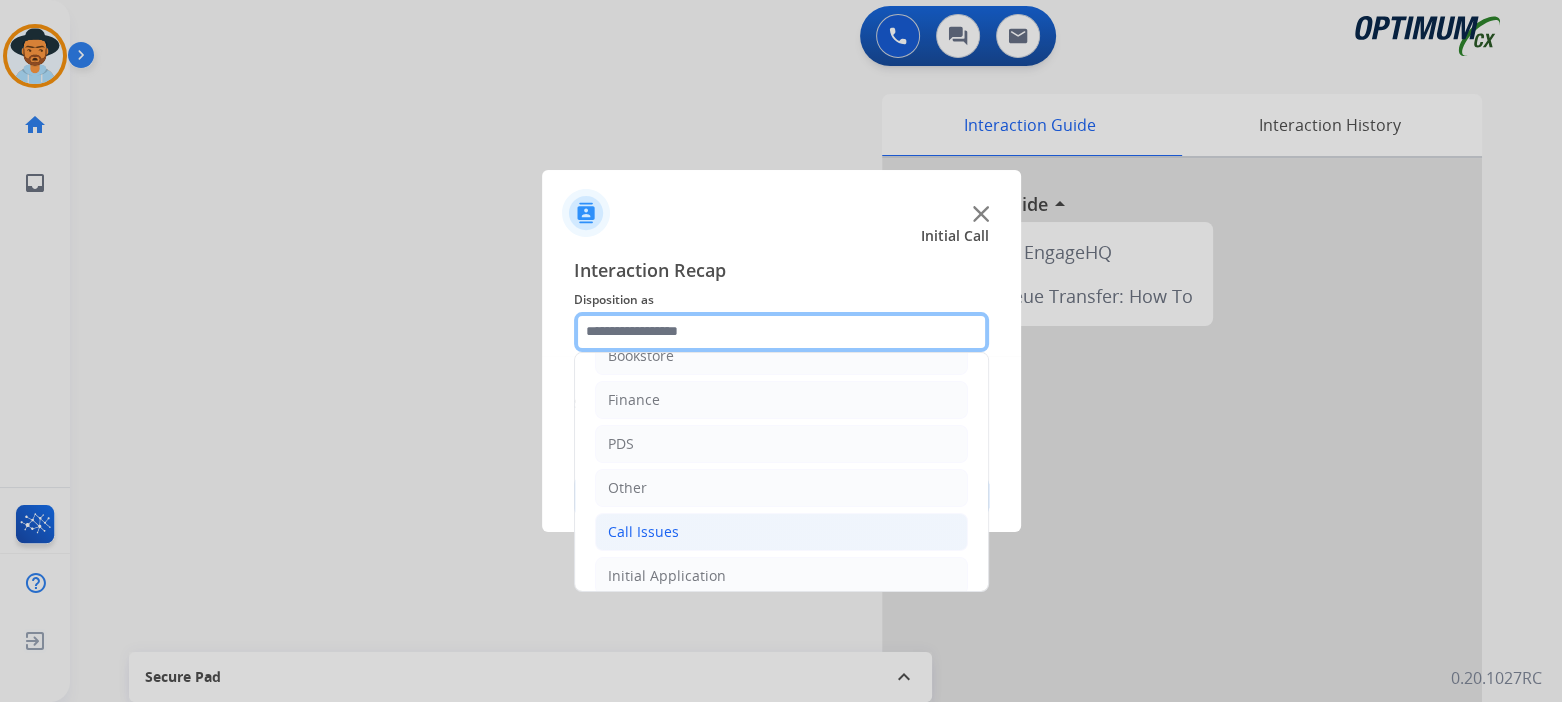 scroll, scrollTop: 132, scrollLeft: 0, axis: vertical 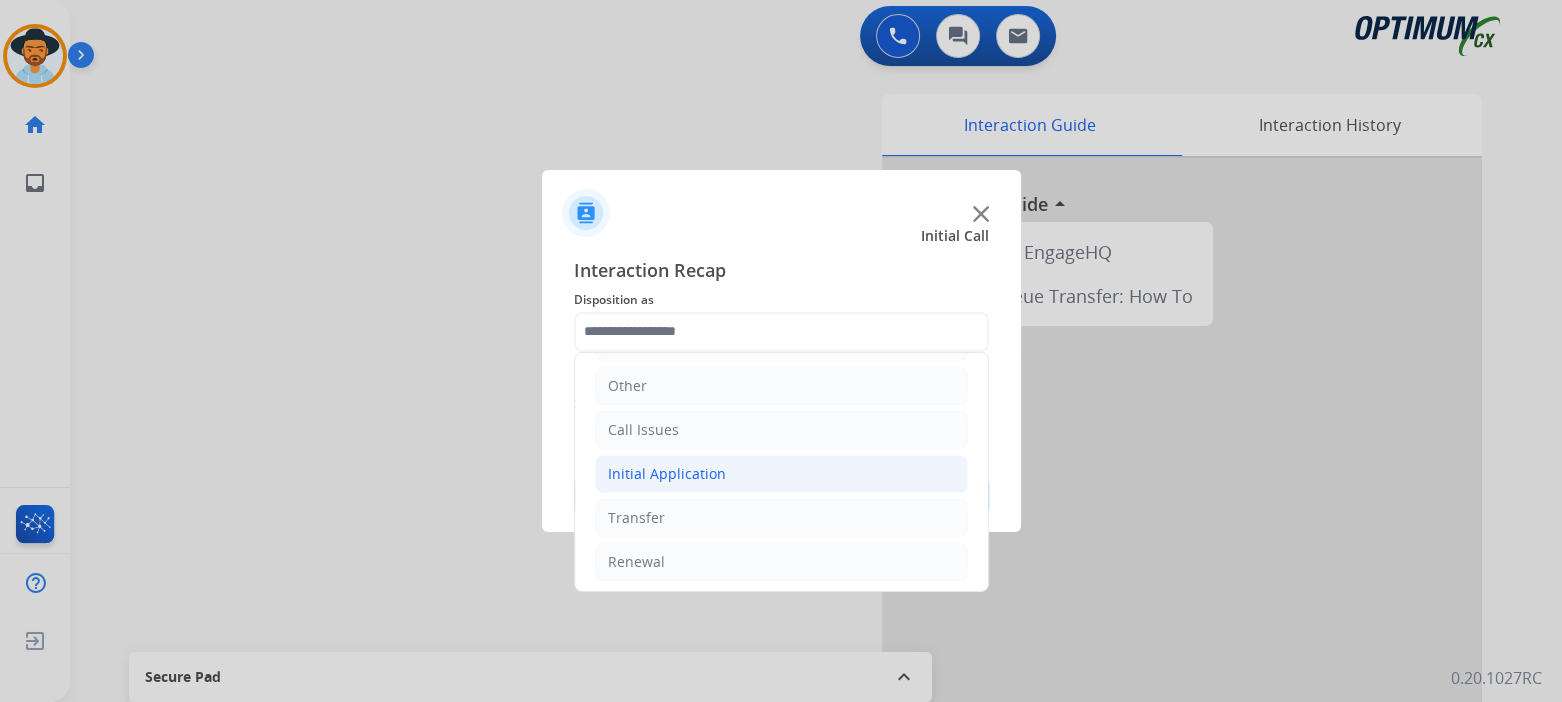click on "Initial Application" 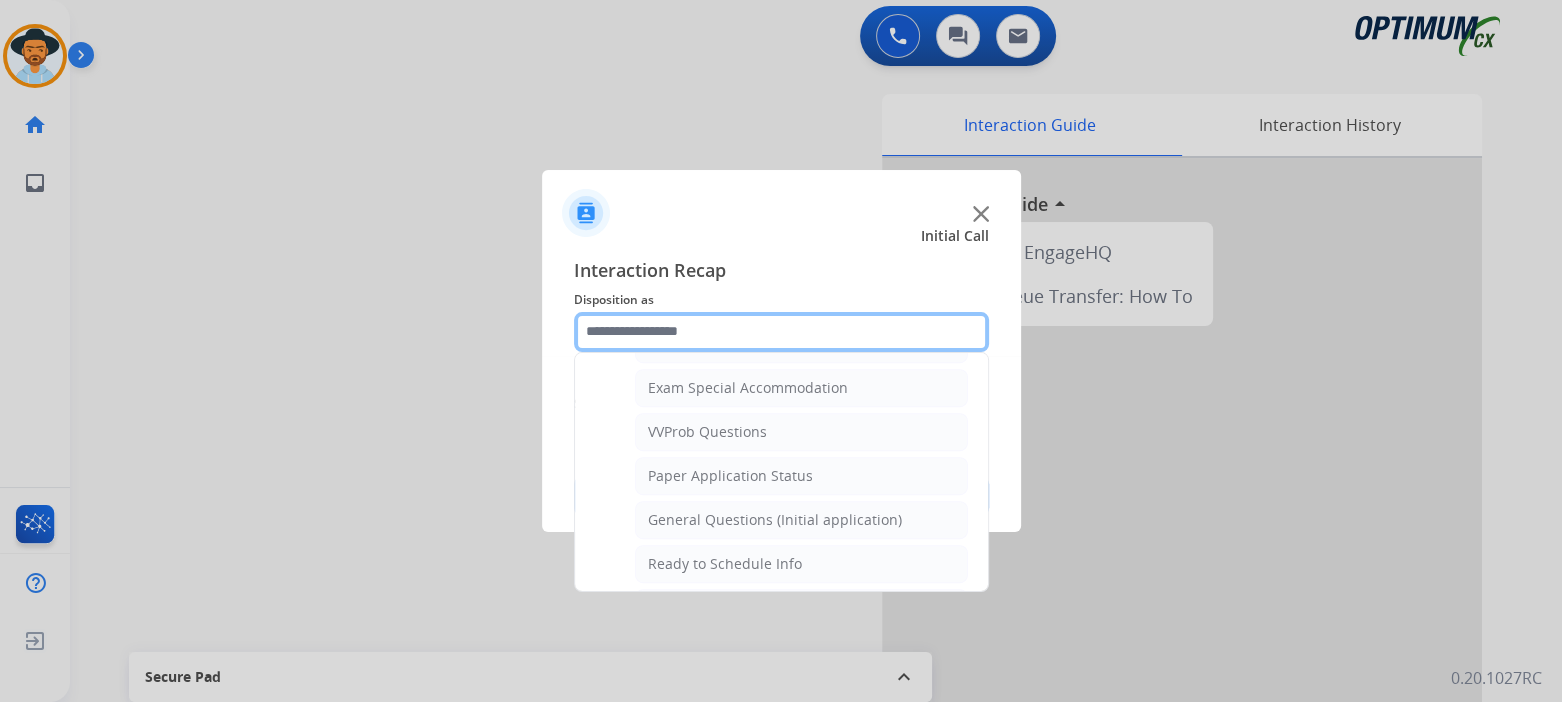 scroll, scrollTop: 1031, scrollLeft: 0, axis: vertical 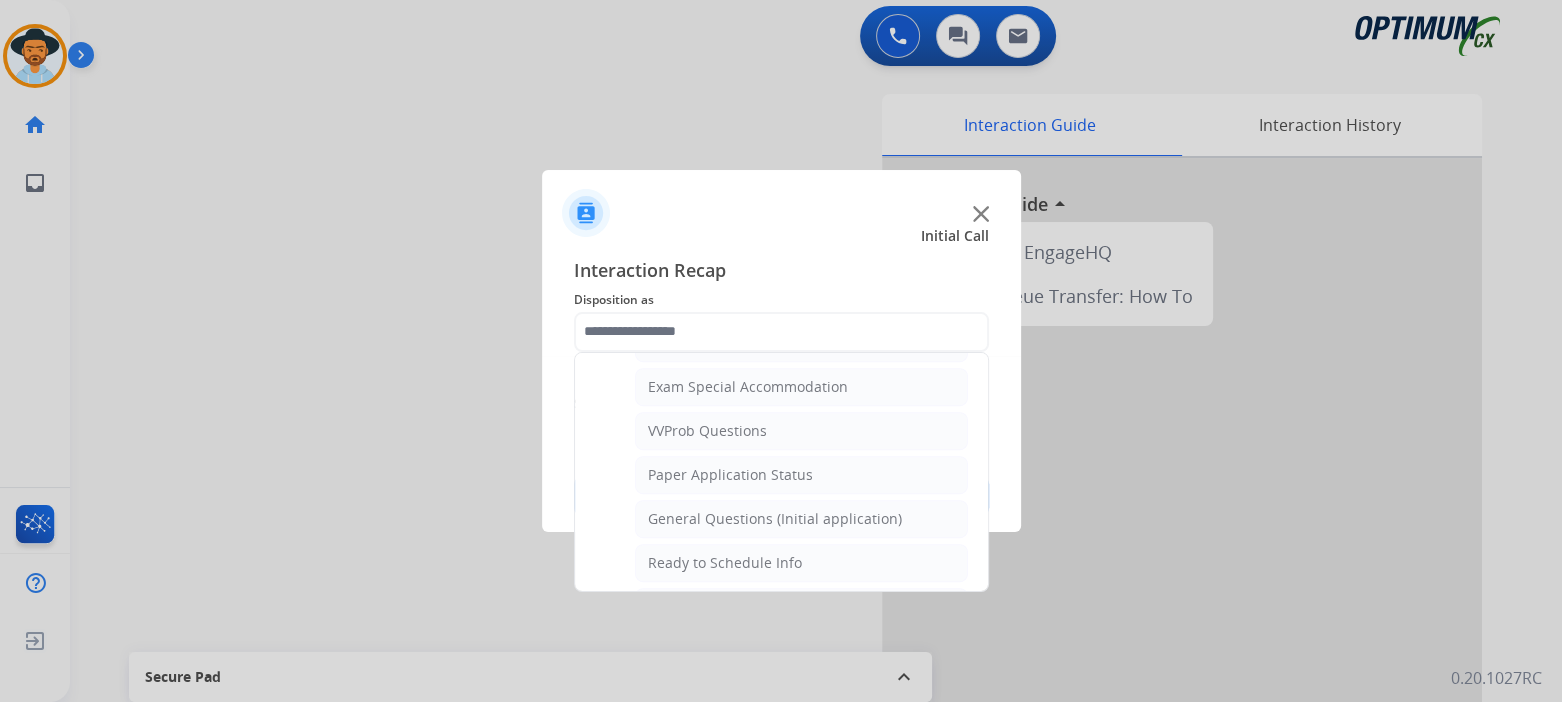 click on "General Questions (Initial application)" 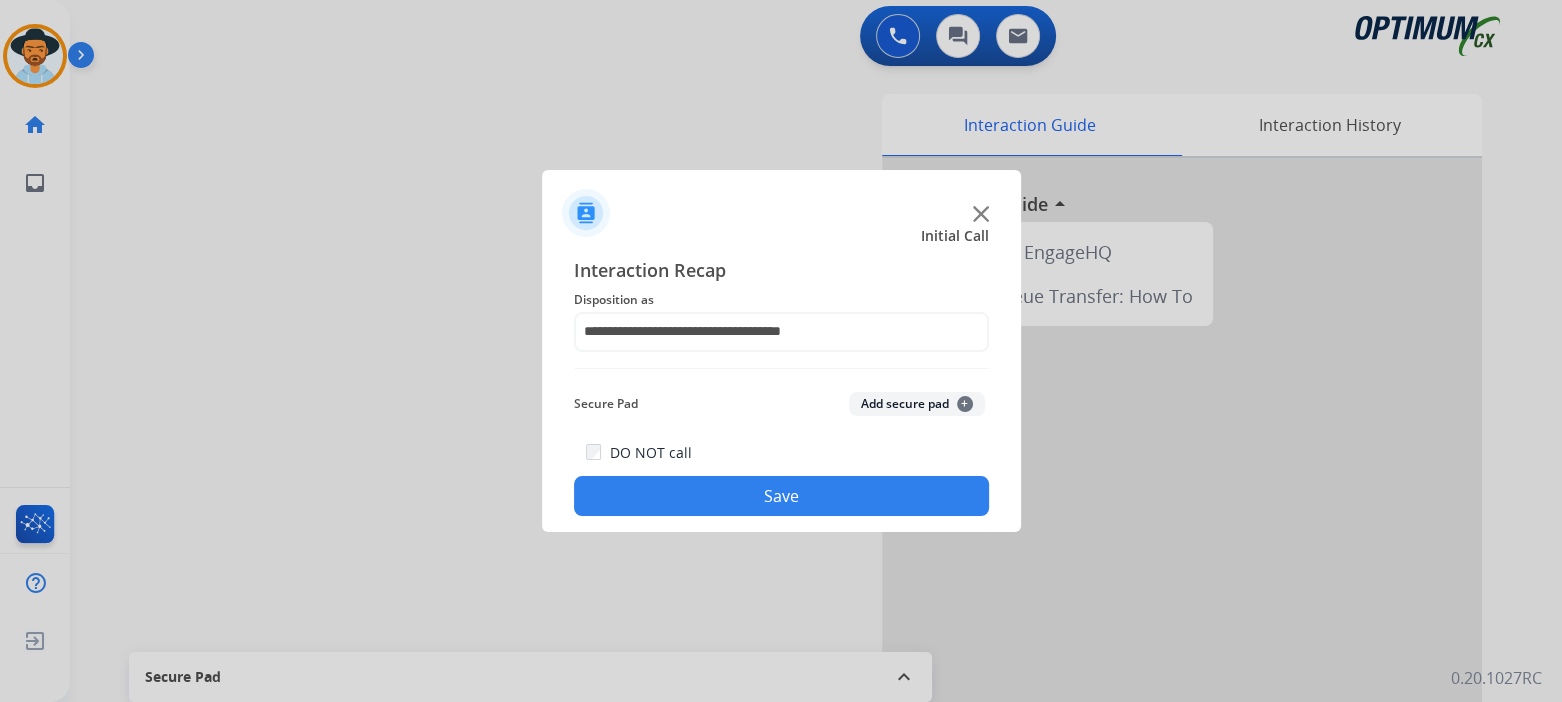 click on "Save" 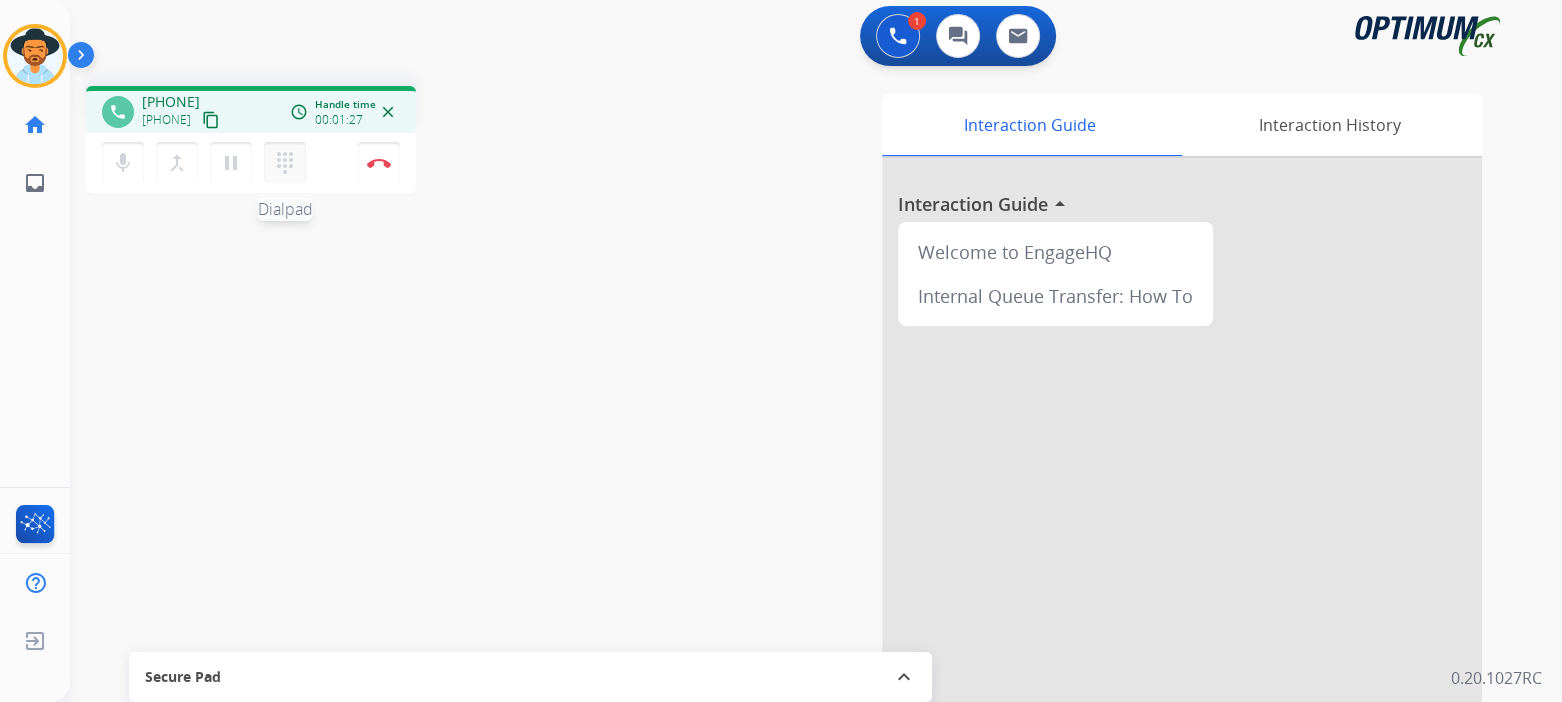 click on "dialpad" at bounding box center [285, 163] 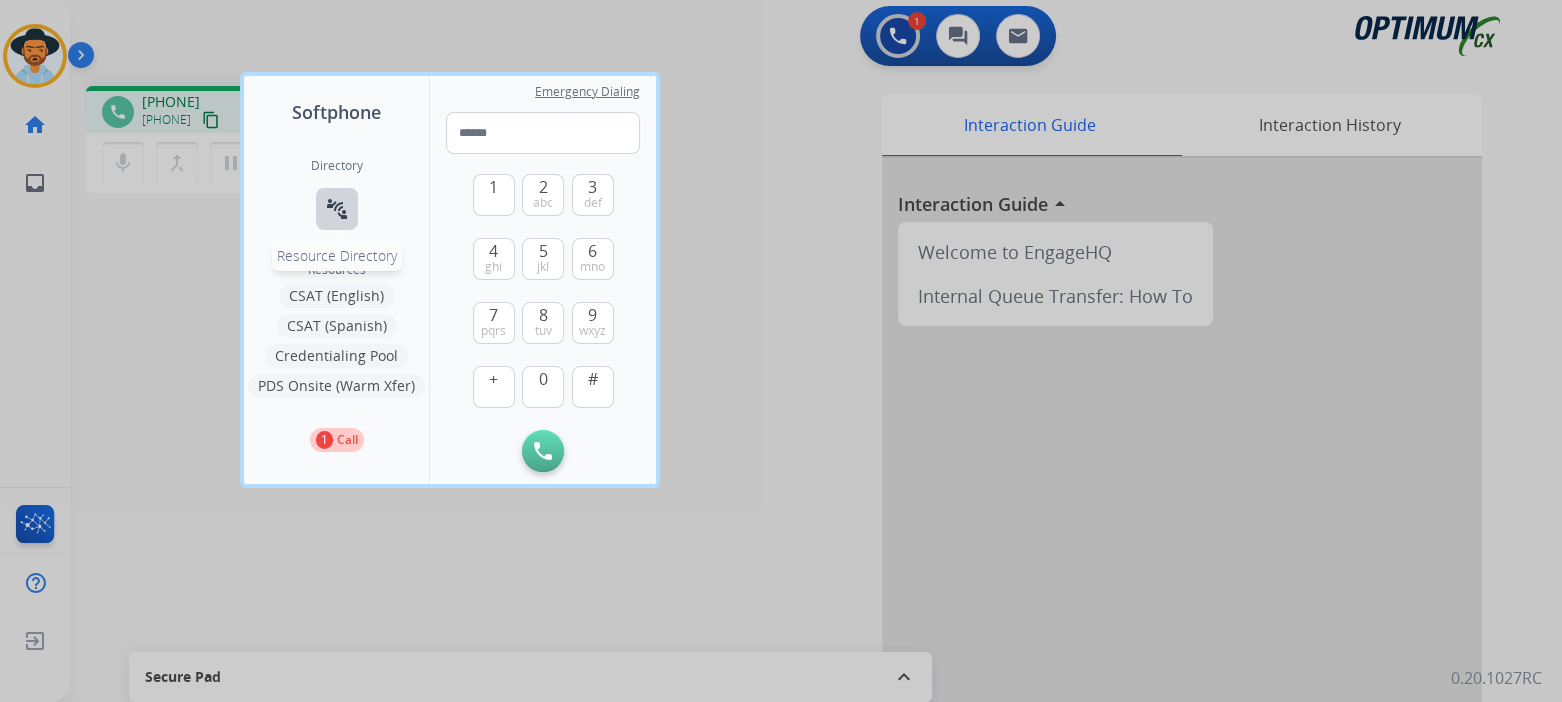 click on "connect_without_contact" at bounding box center [337, 209] 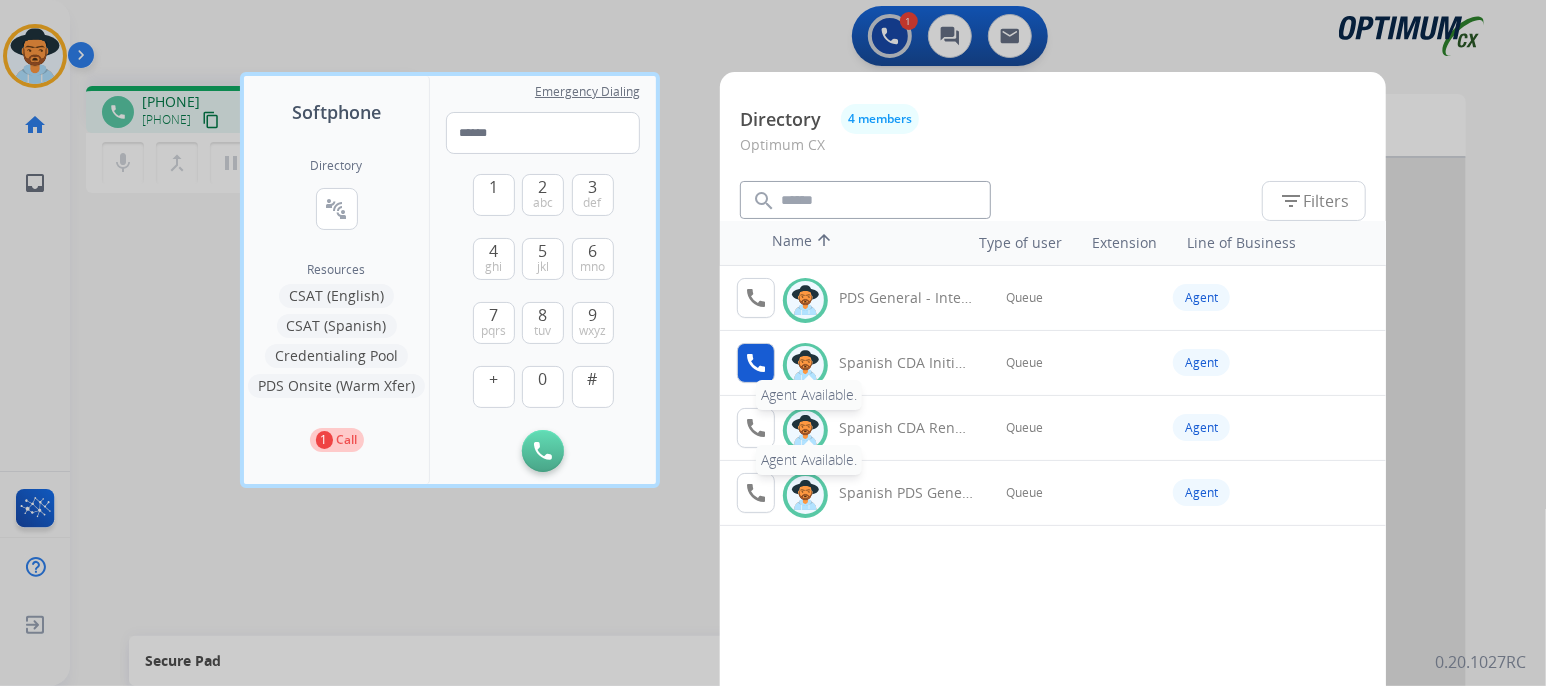 click on "call" at bounding box center [756, 363] 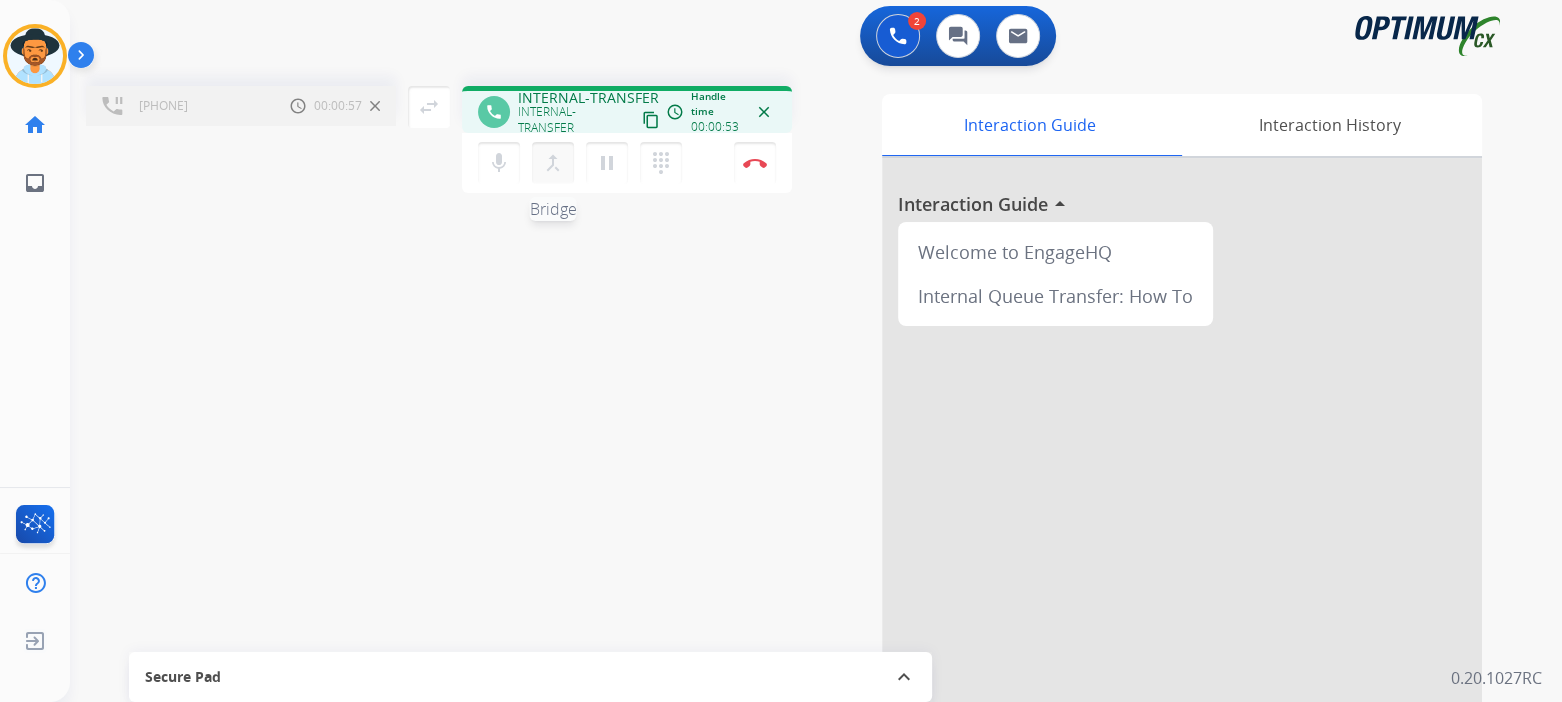 click on "merge_type" at bounding box center (553, 163) 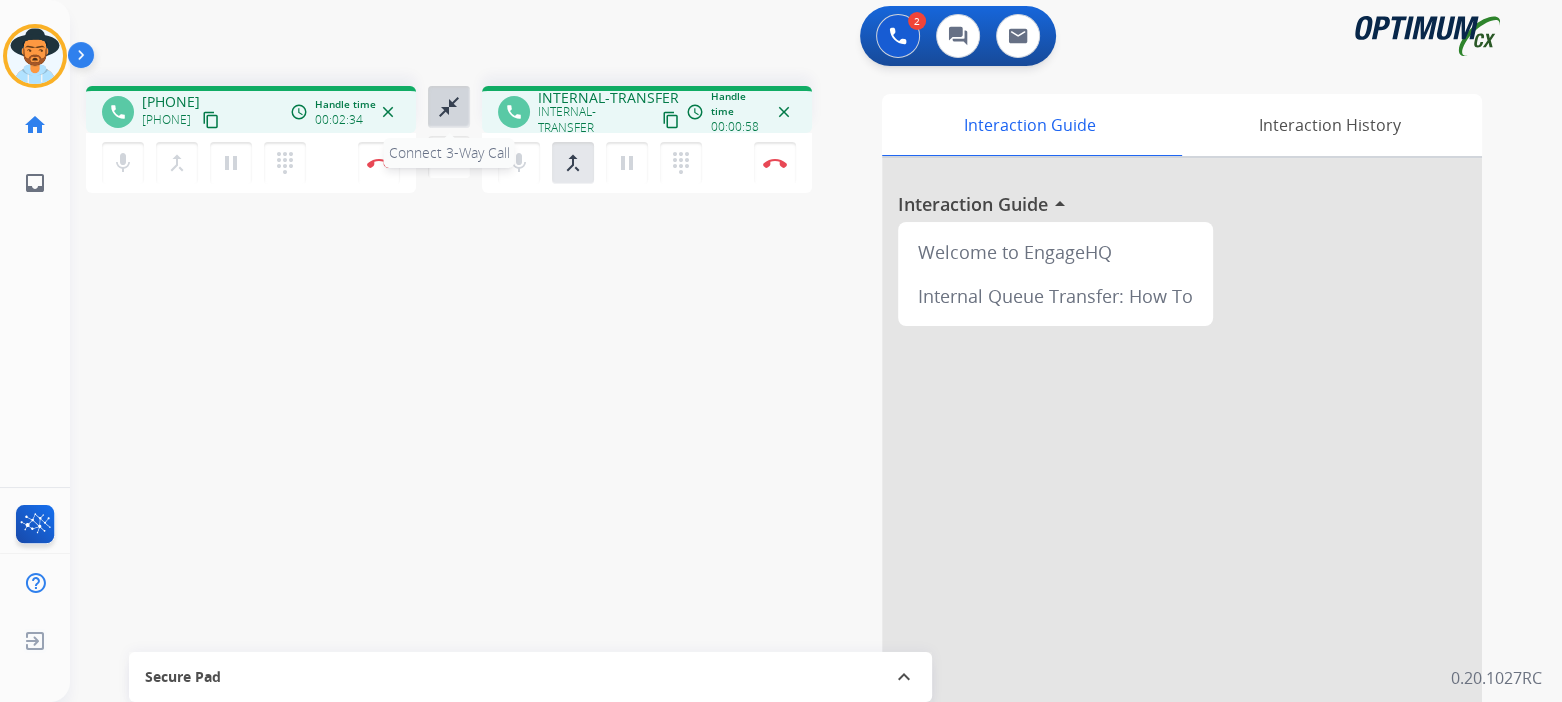 click on "close_fullscreen" at bounding box center [449, 107] 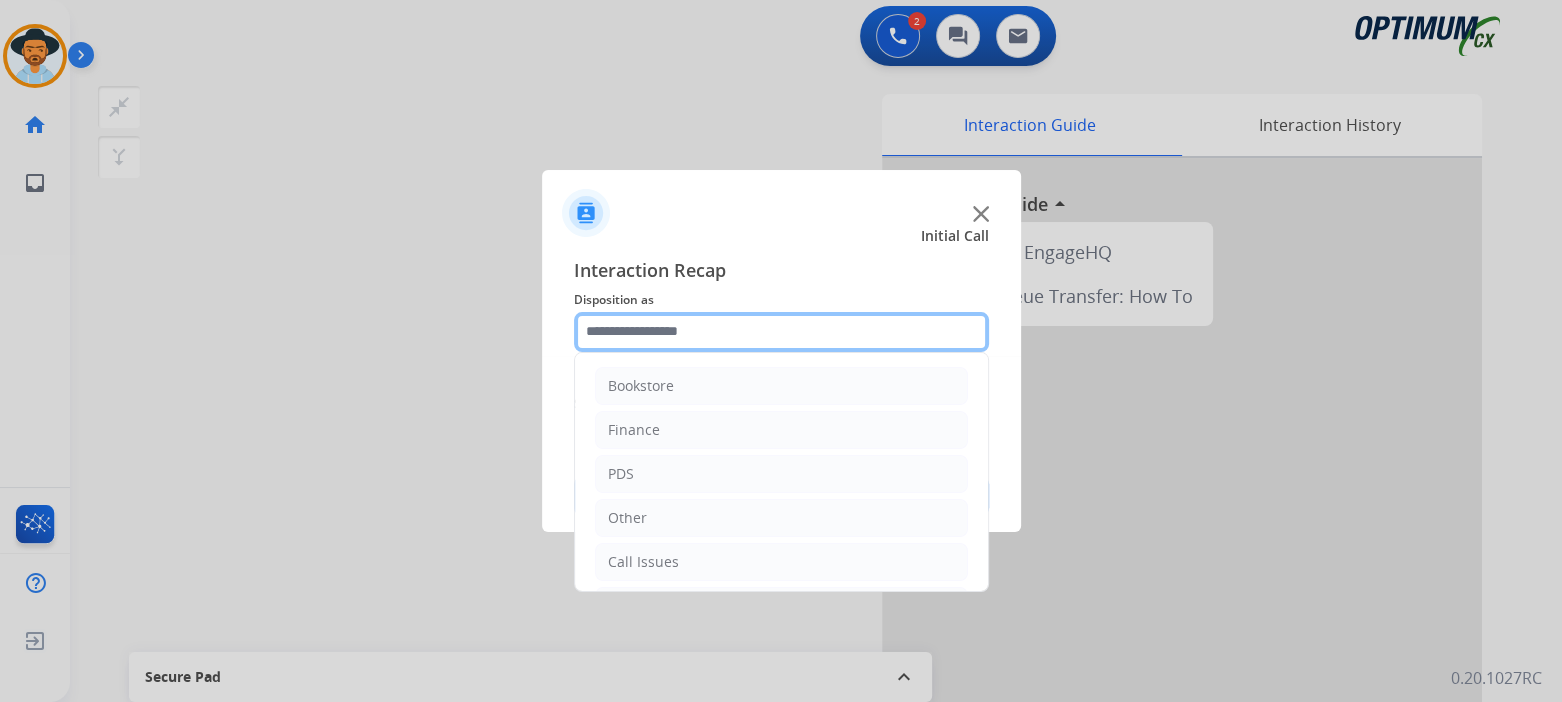 click 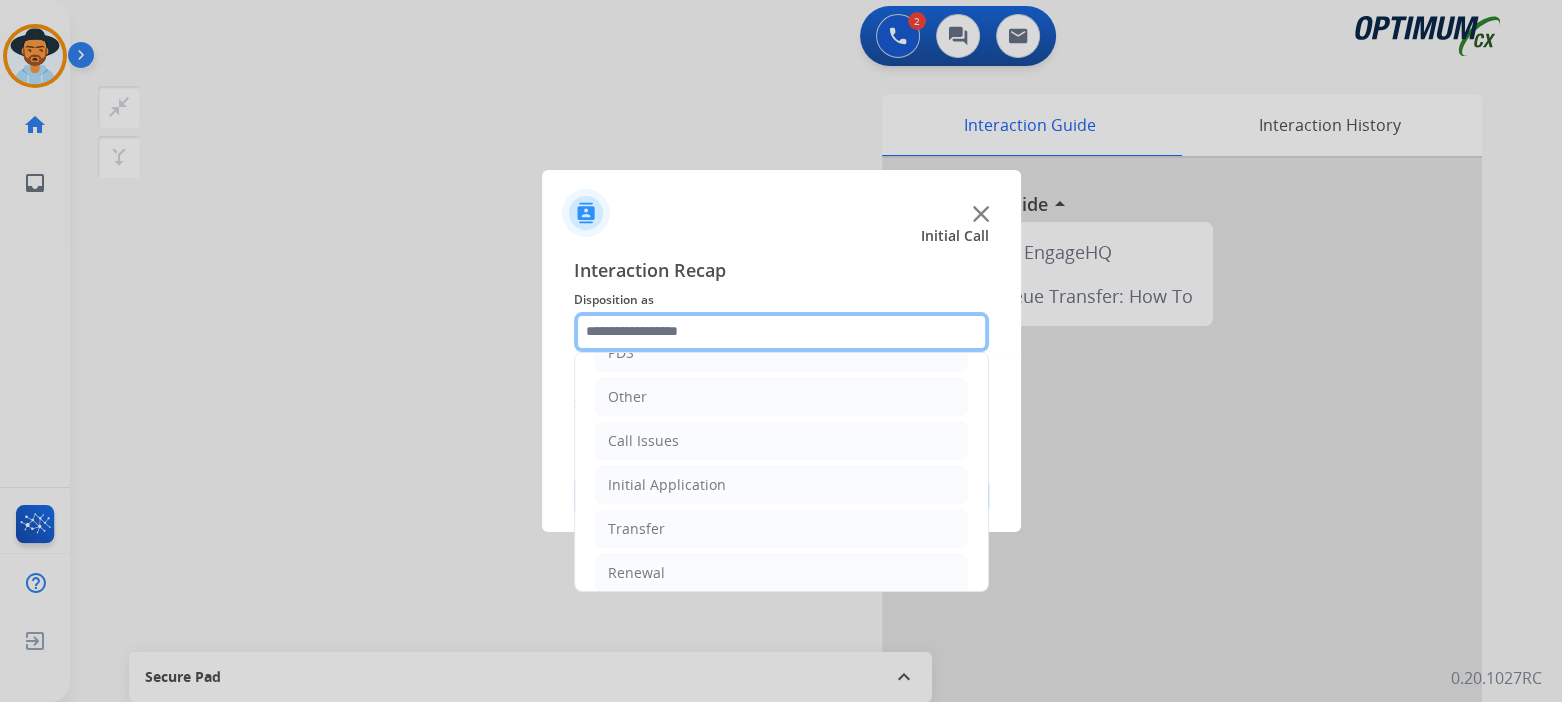 scroll, scrollTop: 132, scrollLeft: 0, axis: vertical 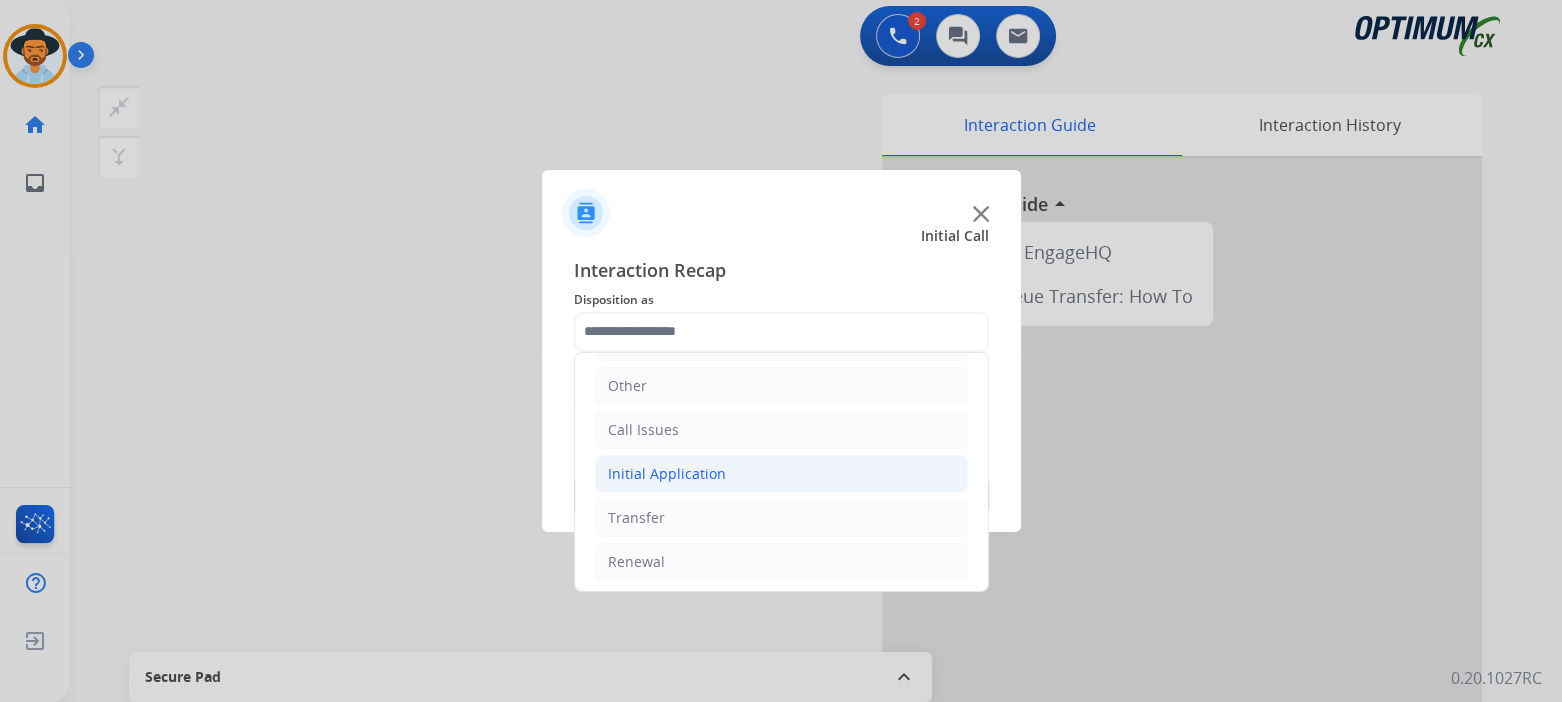 click on "Initial Application" 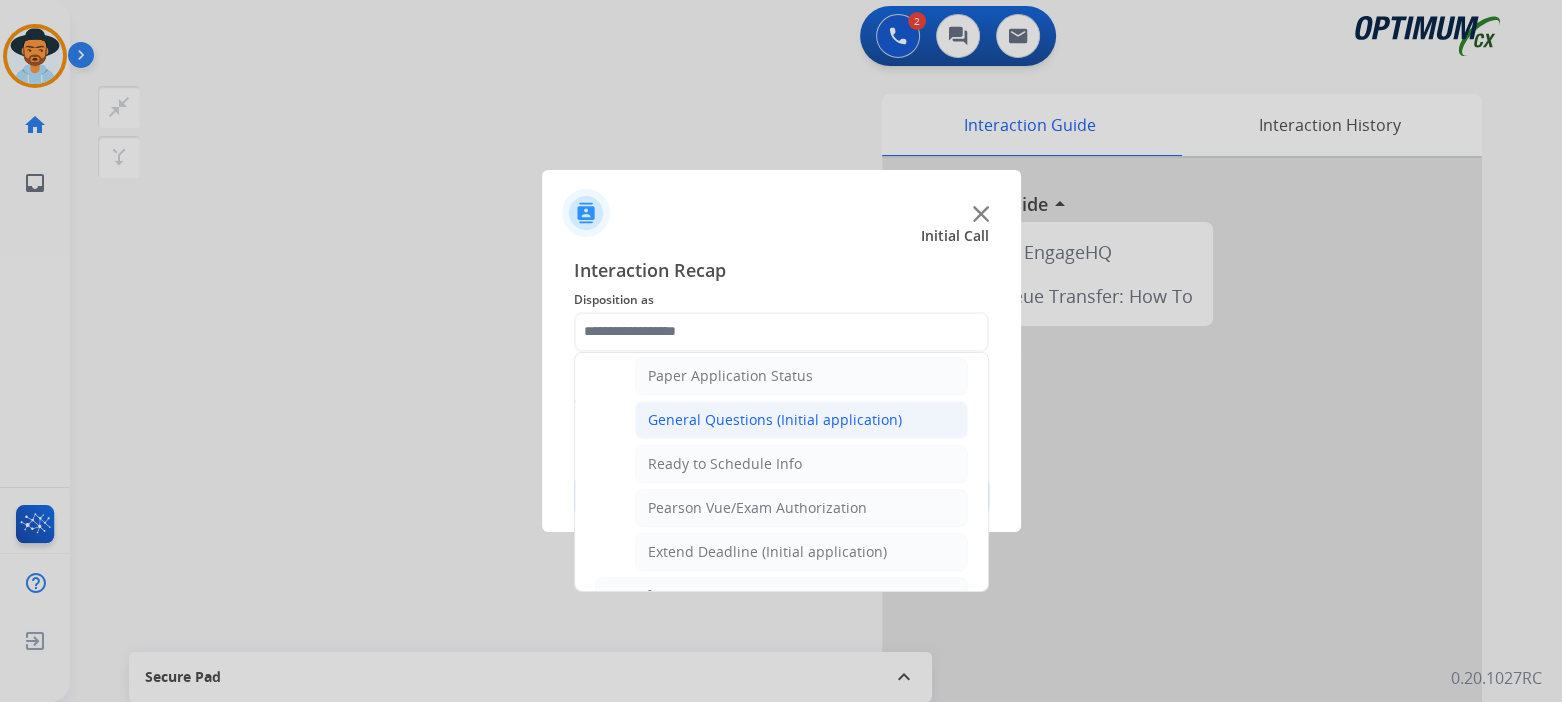 scroll, scrollTop: 1131, scrollLeft: 0, axis: vertical 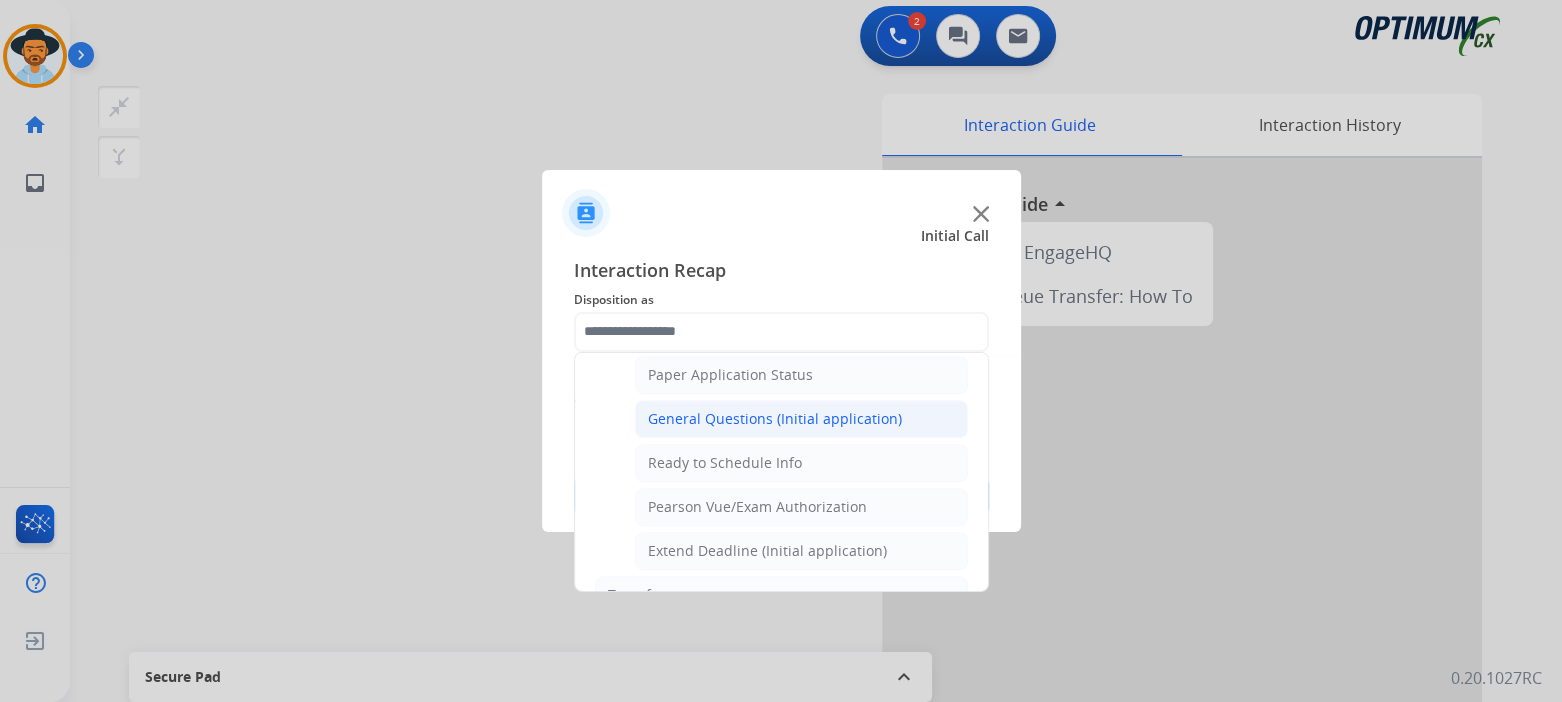 click on "General Questions (Initial application)" 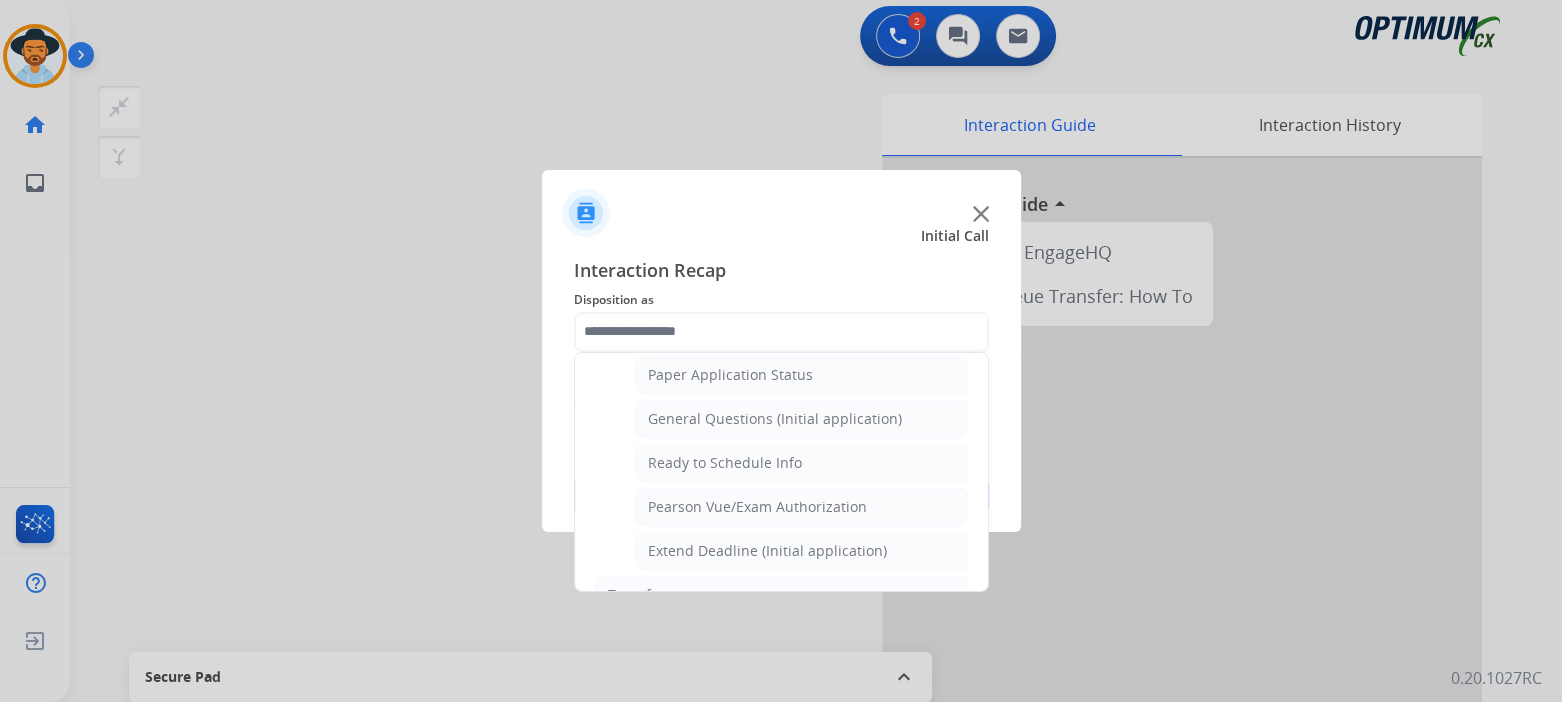 type on "**********" 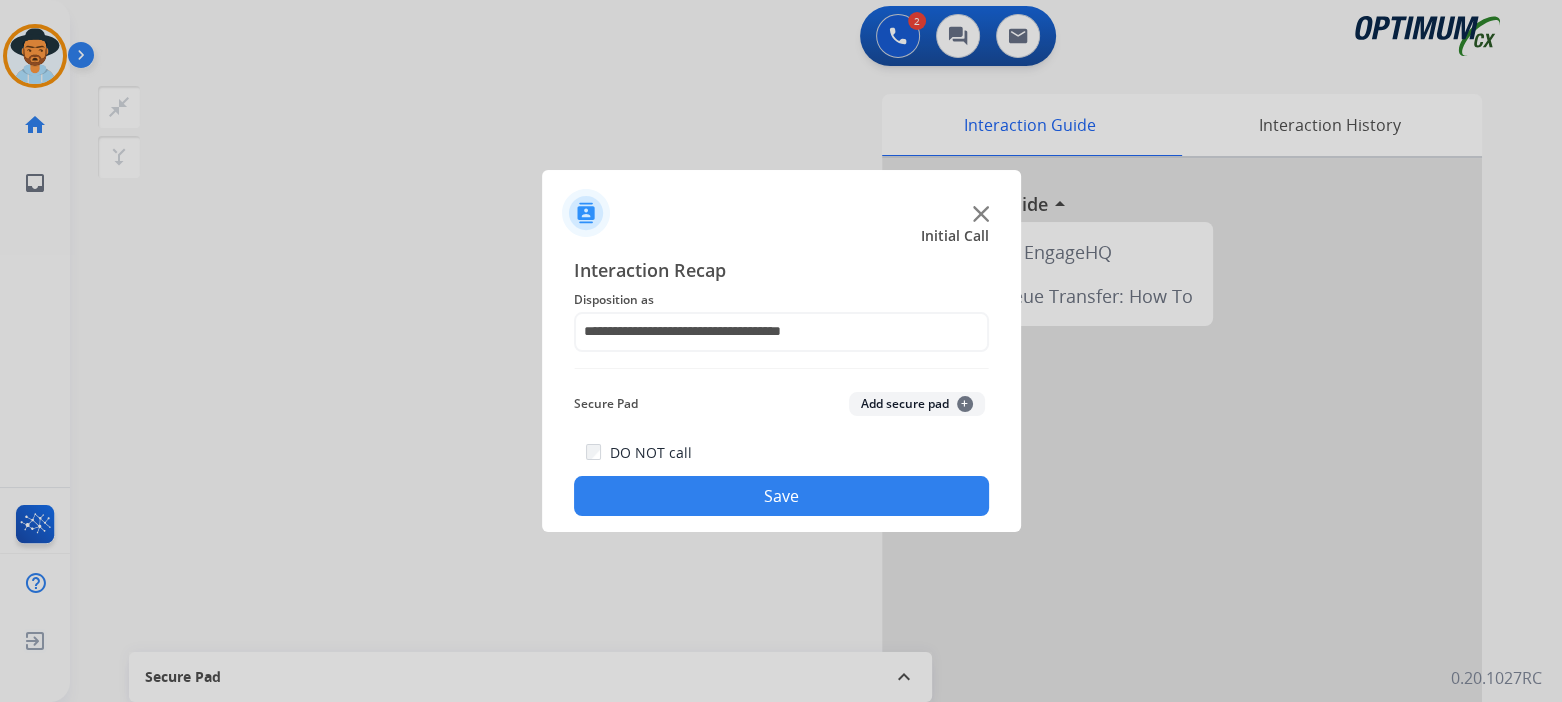 click on "Save" 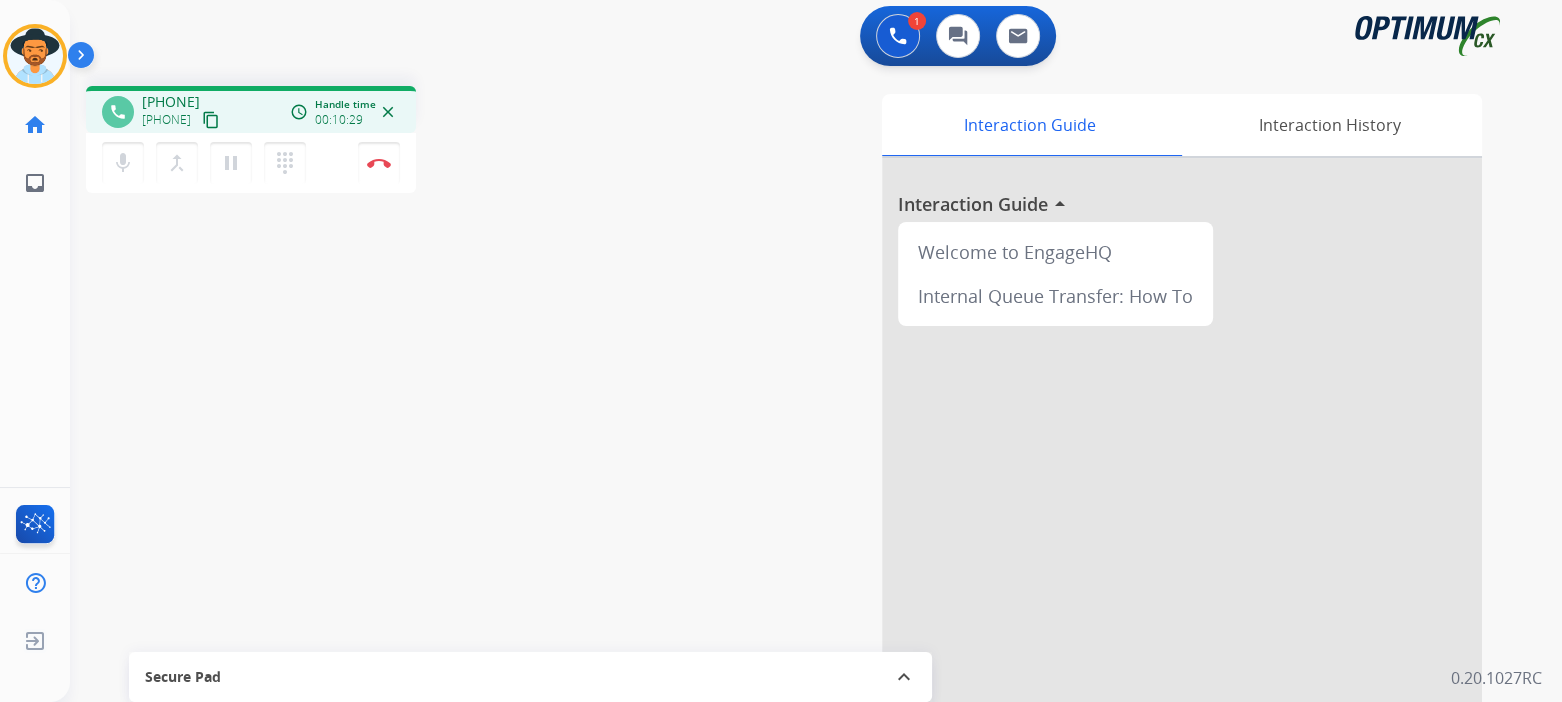 drag, startPoint x: 386, startPoint y: 156, endPoint x: 432, endPoint y: 153, distance: 46.09772 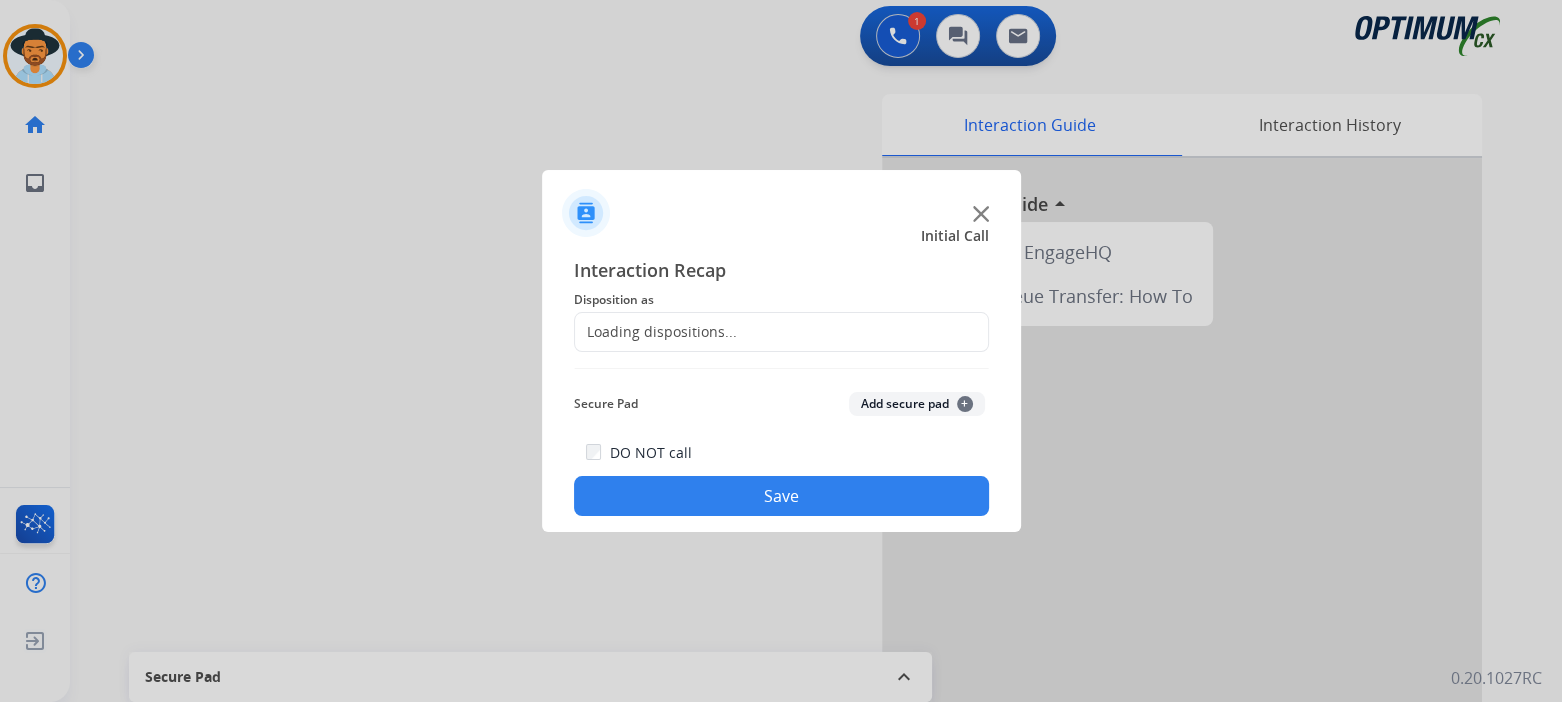 click on "Loading dispositions..." 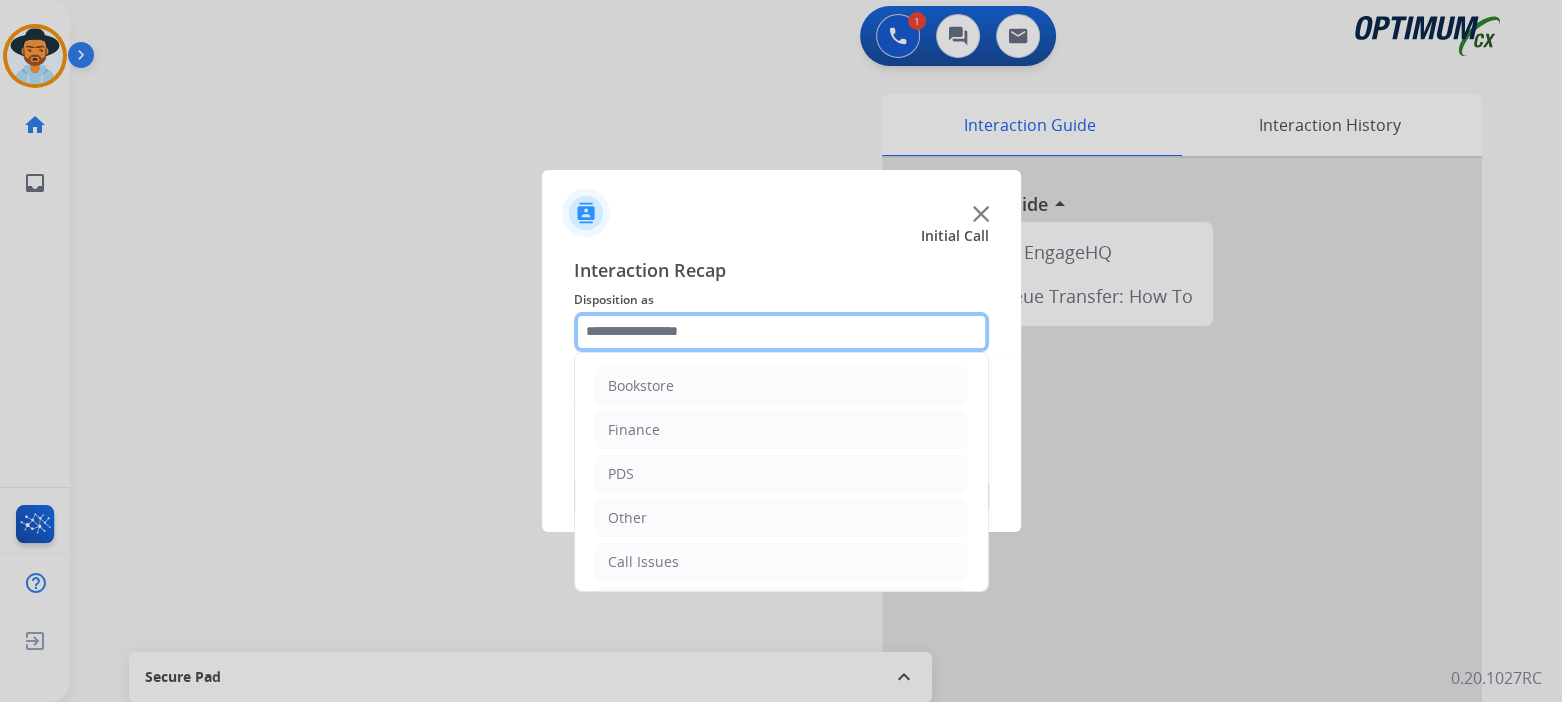click 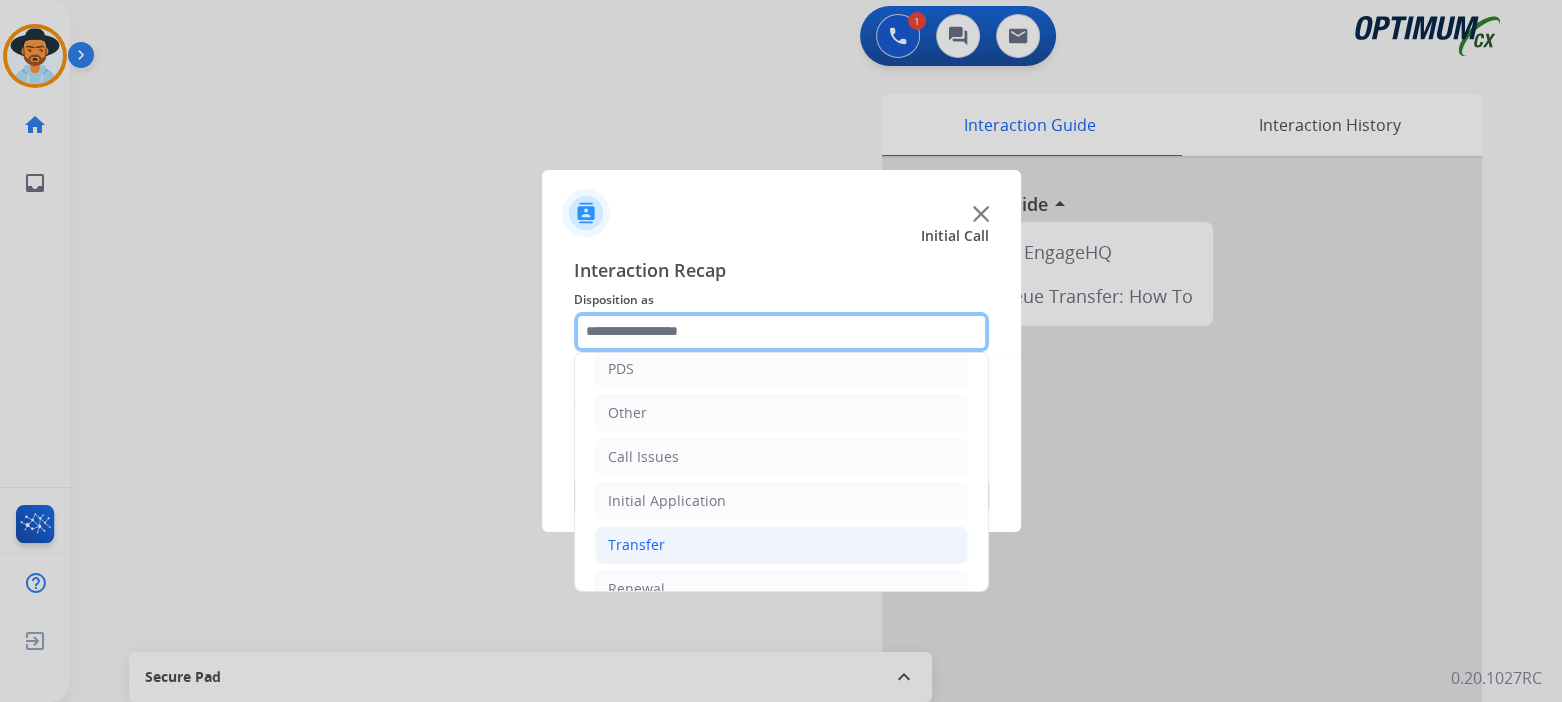 scroll, scrollTop: 120, scrollLeft: 0, axis: vertical 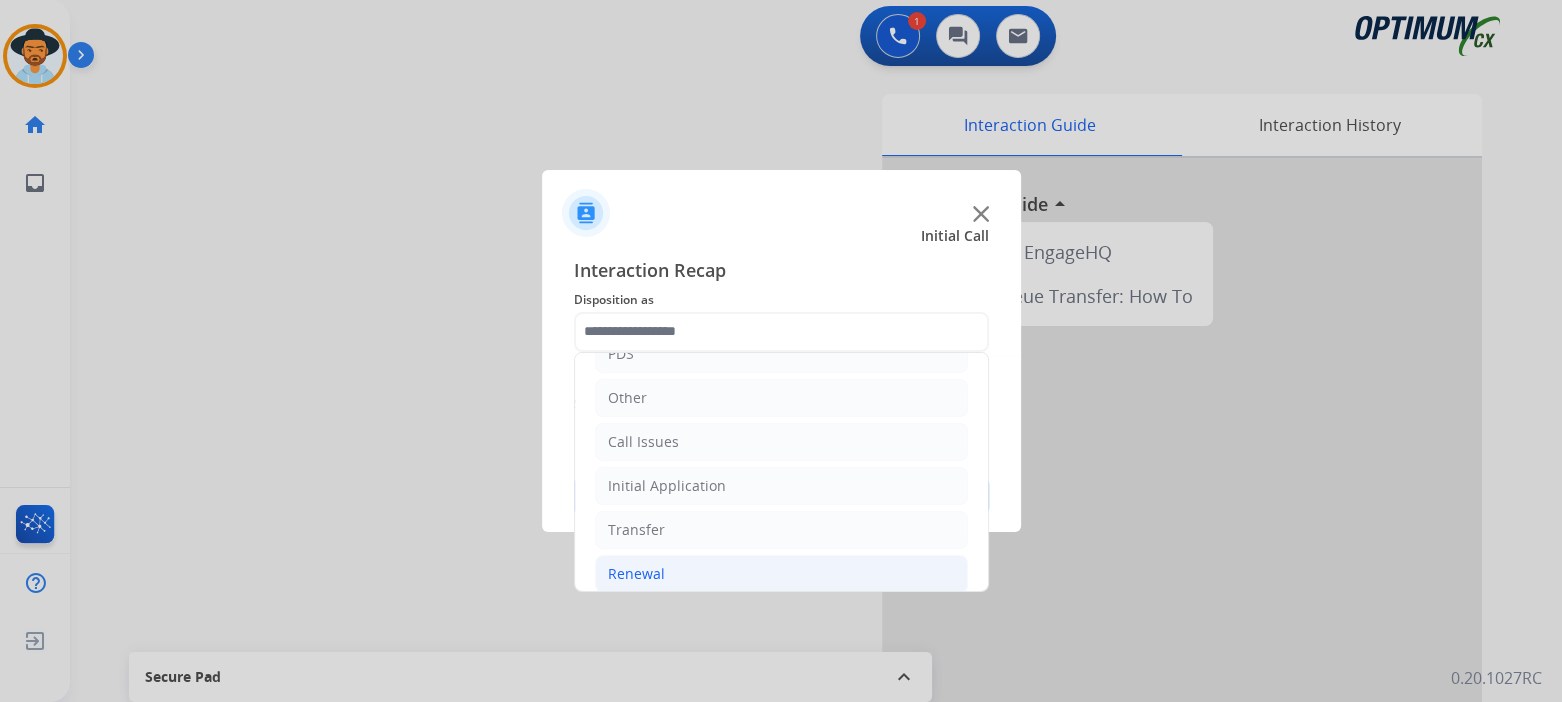 click on "Renewal" 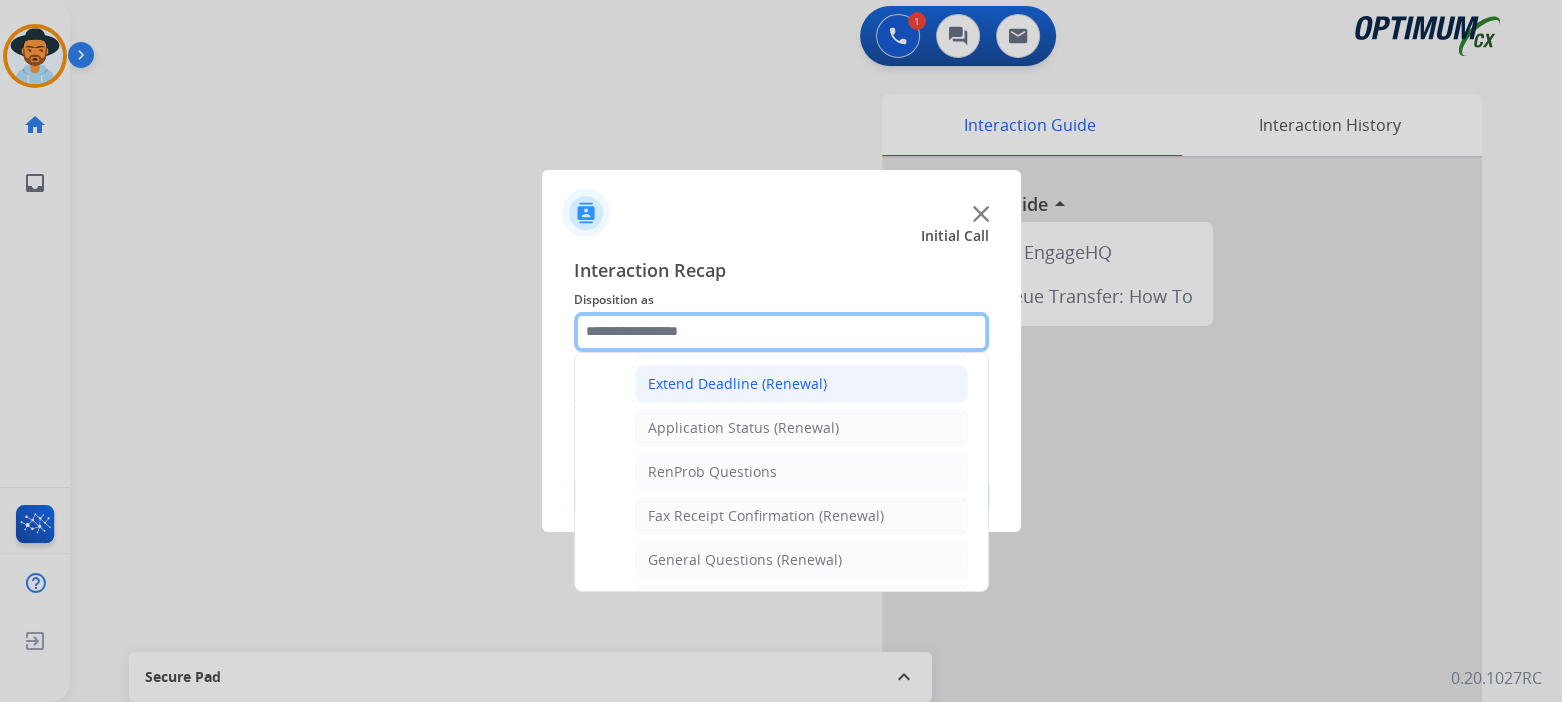 scroll, scrollTop: 420, scrollLeft: 0, axis: vertical 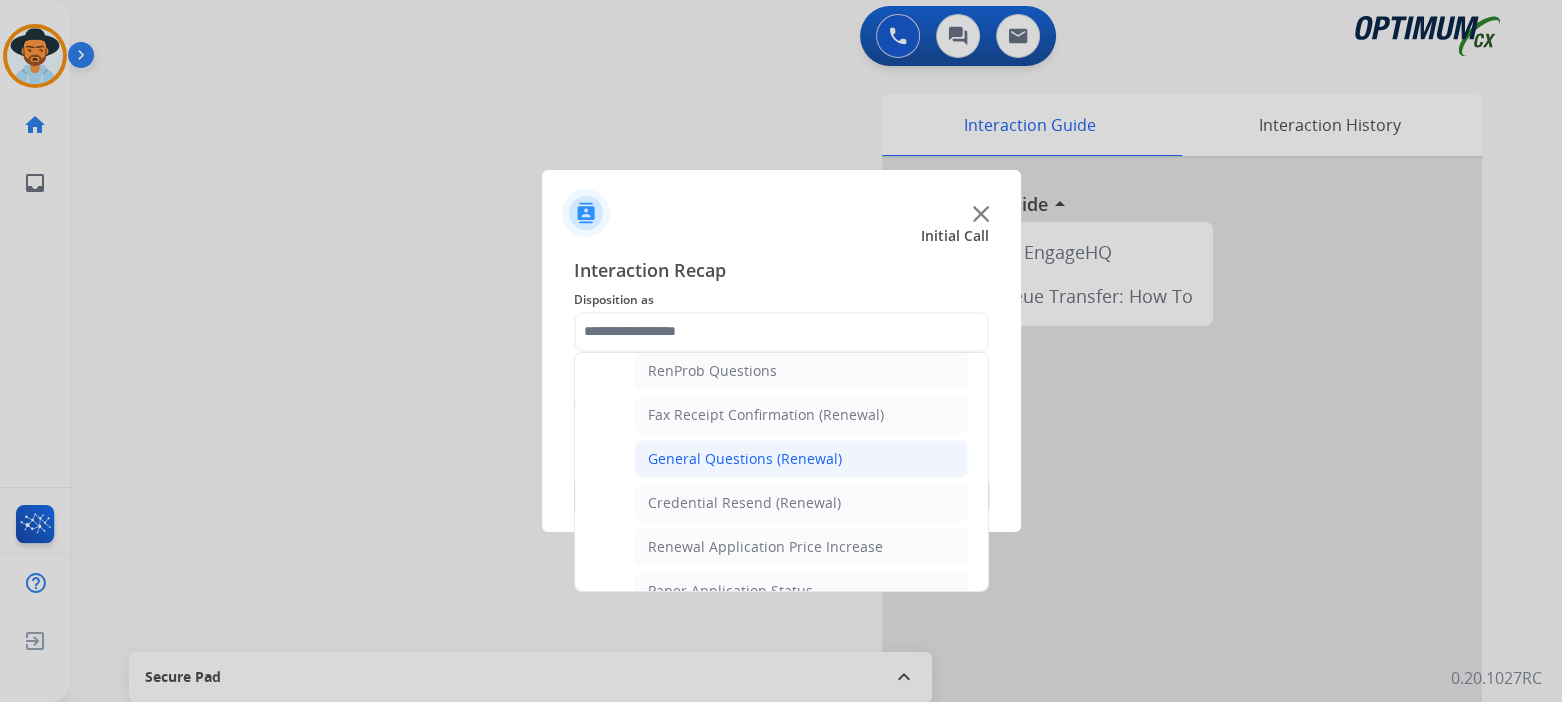 click on "General Questions (Renewal)" 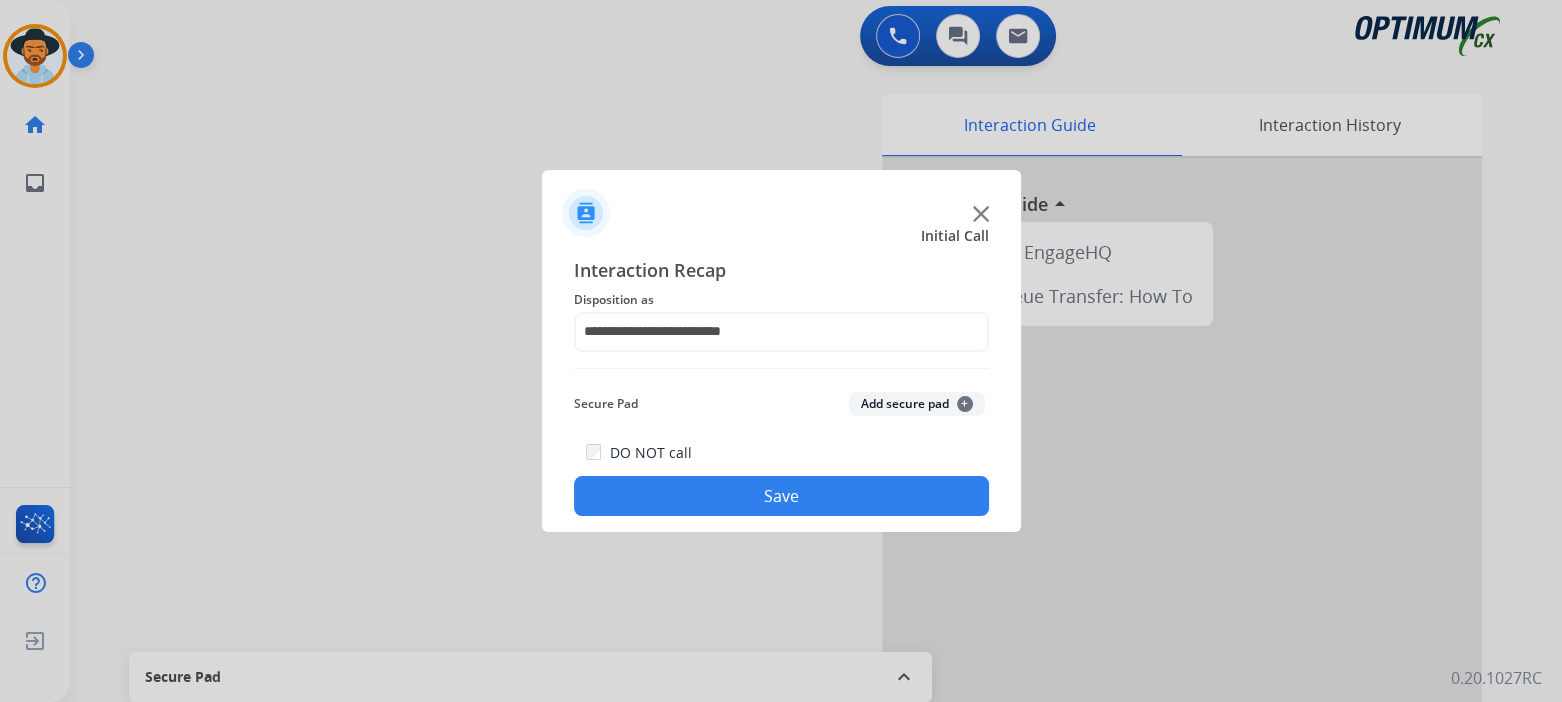 click on "Save" 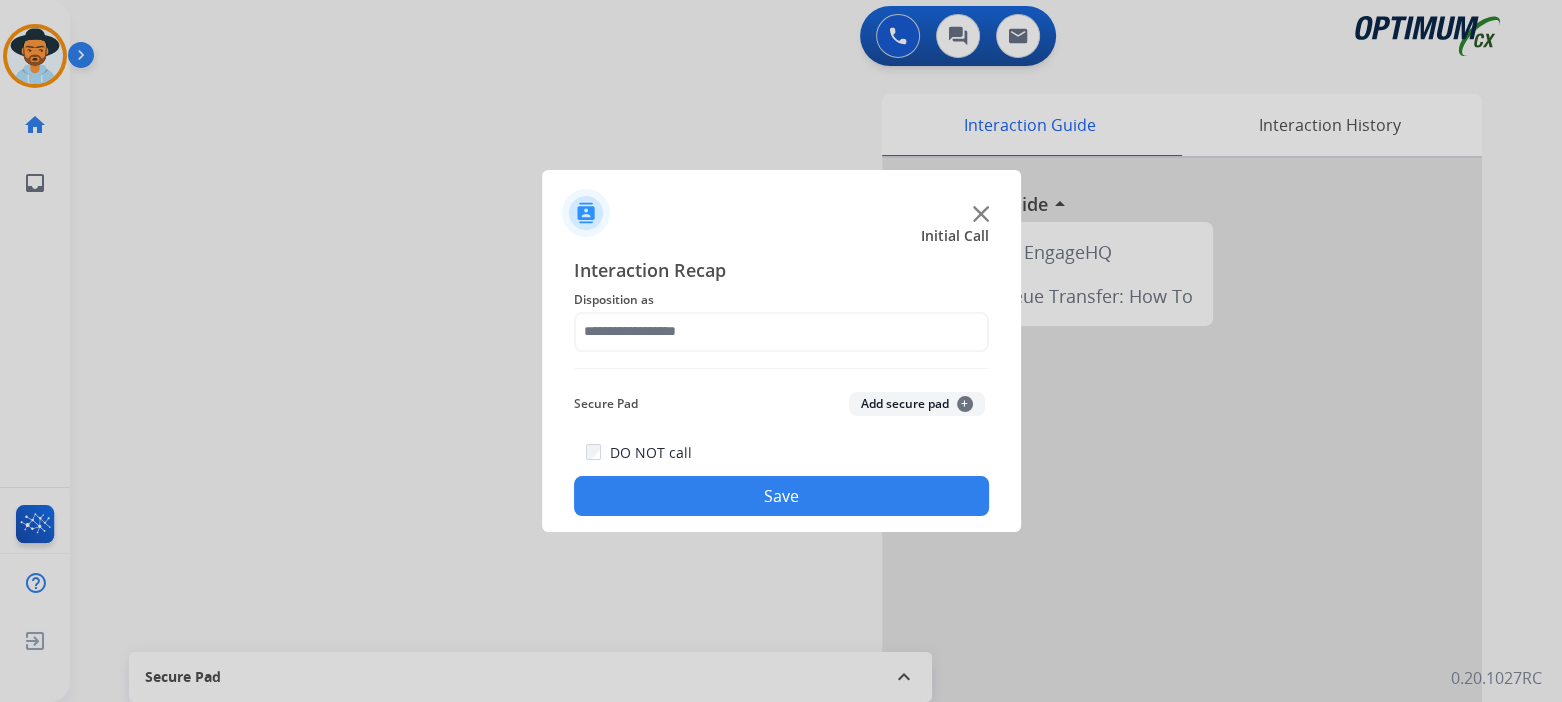 drag, startPoint x: 23, startPoint y: 72, endPoint x: 339, endPoint y: 101, distance: 317.3279 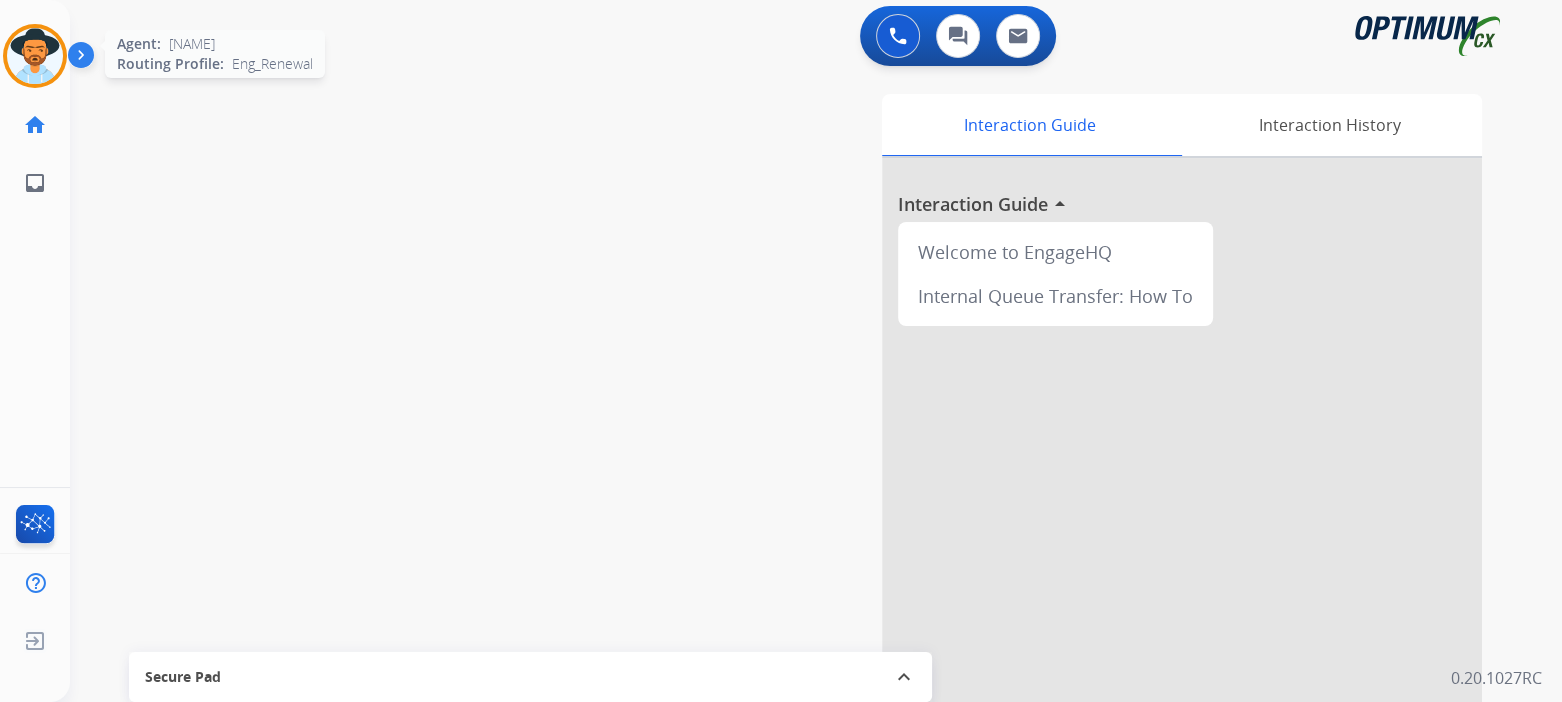 click at bounding box center [35, 56] 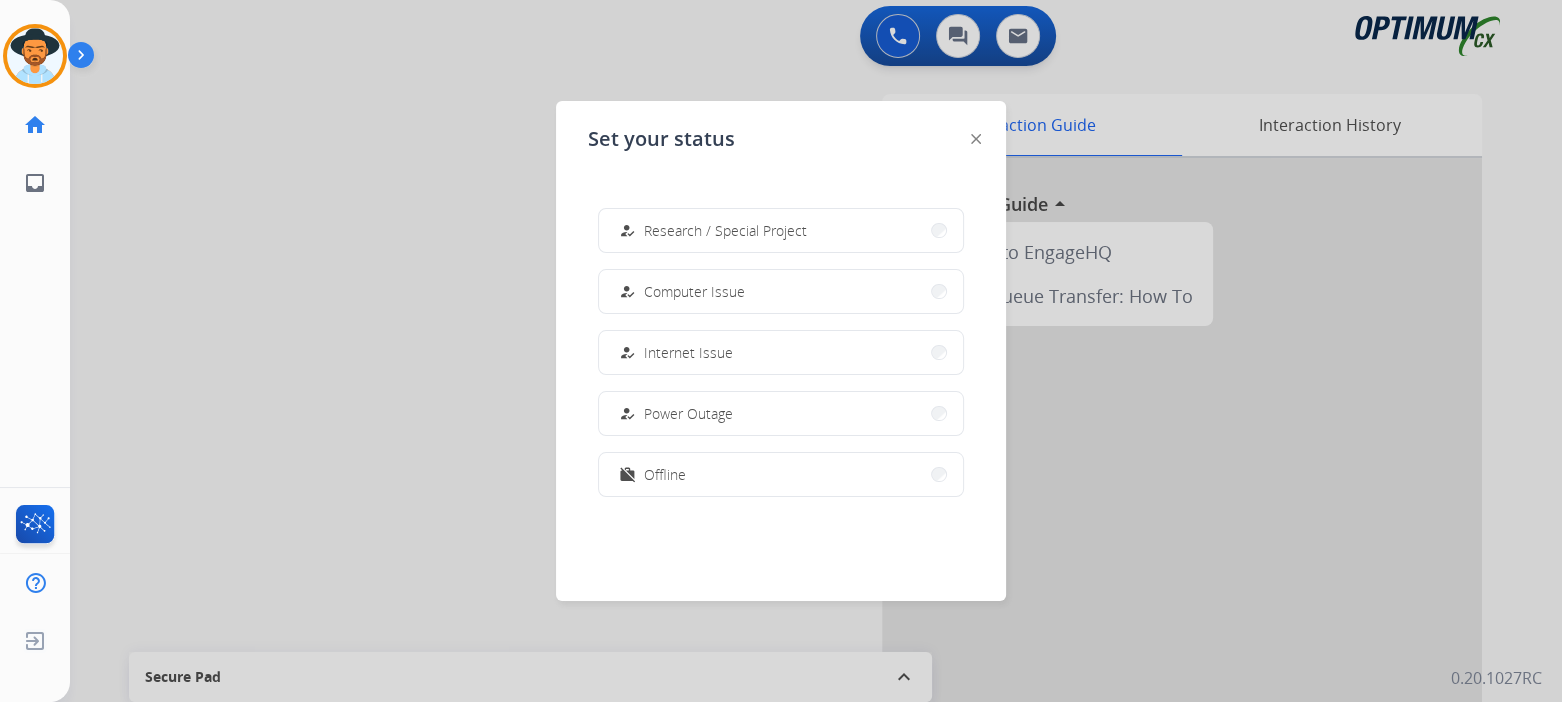 scroll, scrollTop: 498, scrollLeft: 0, axis: vertical 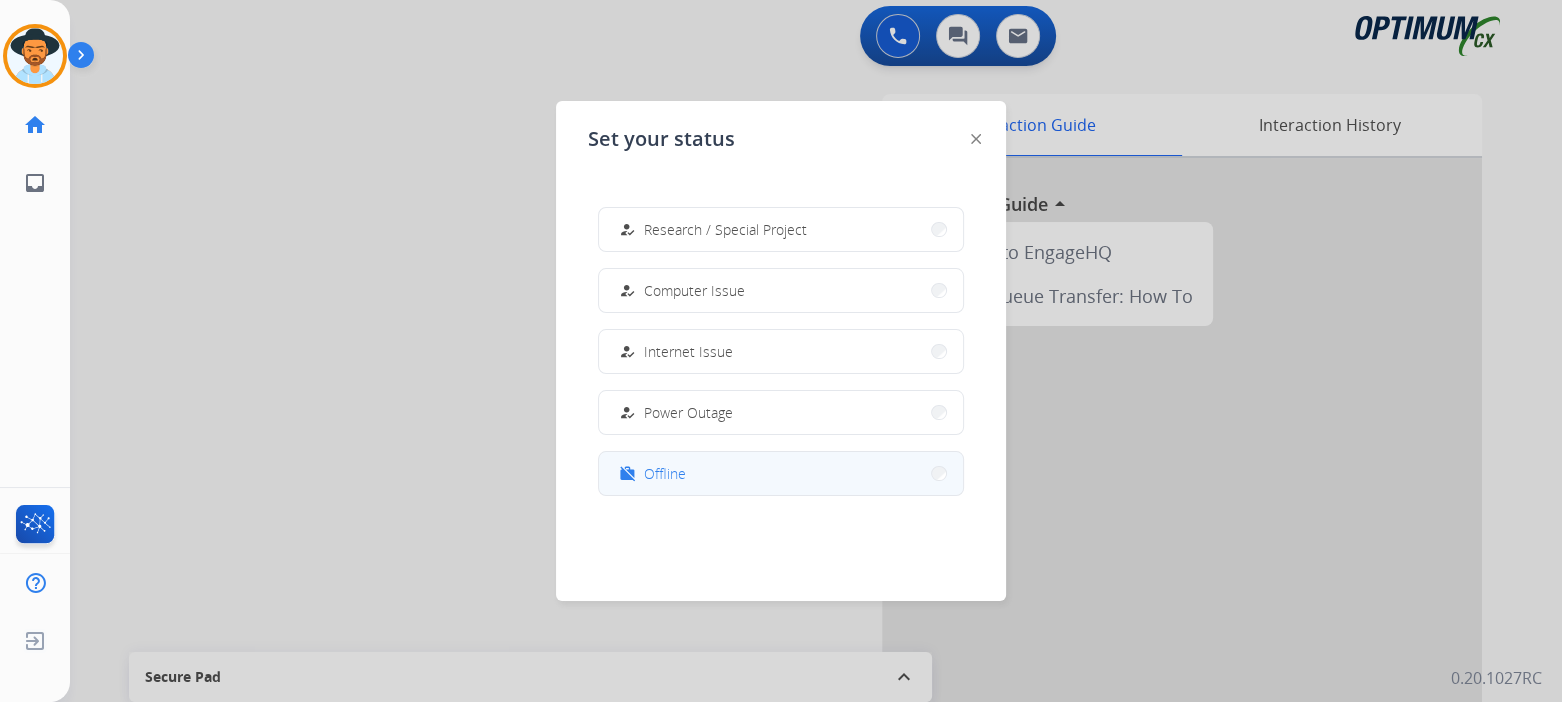 click on "Offline" at bounding box center [665, 473] 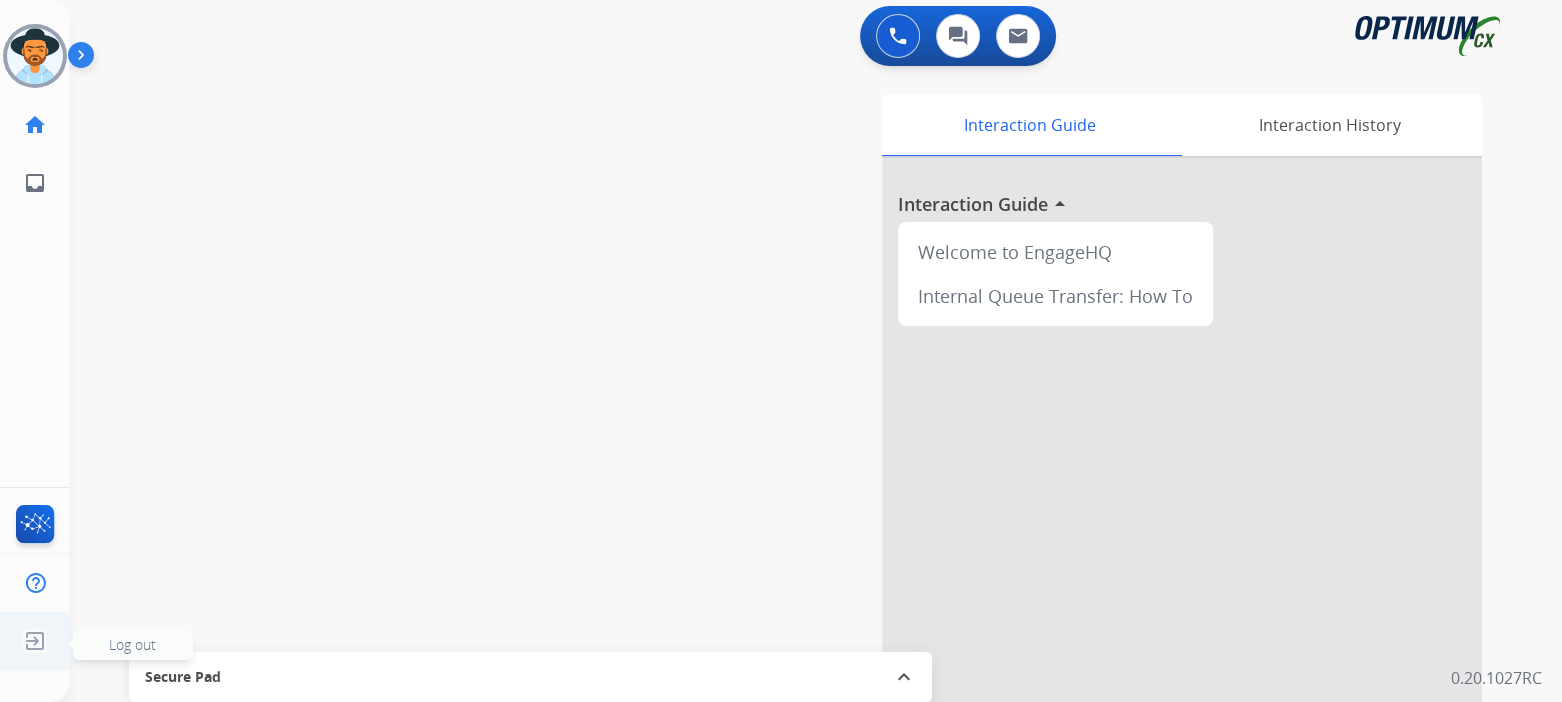 click 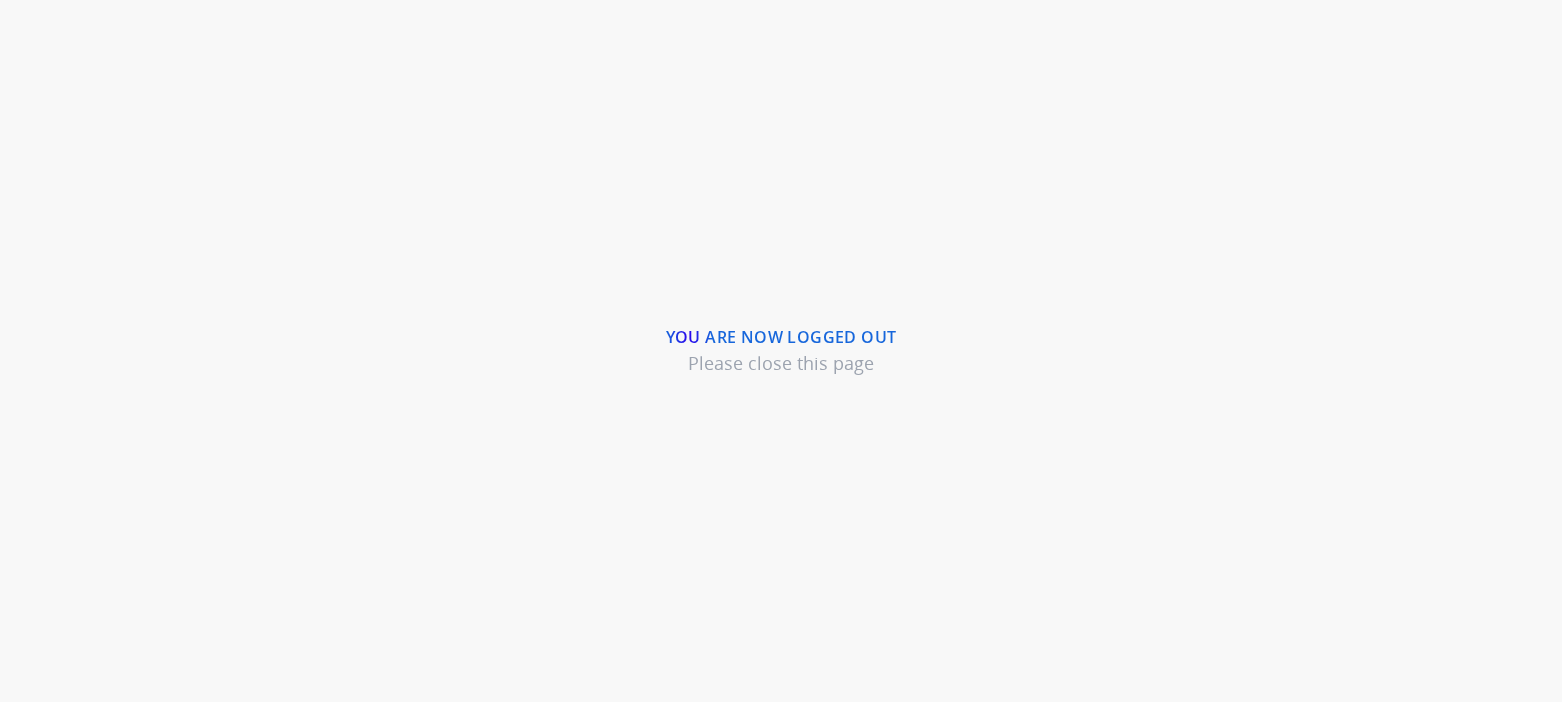 scroll, scrollTop: 0, scrollLeft: 0, axis: both 